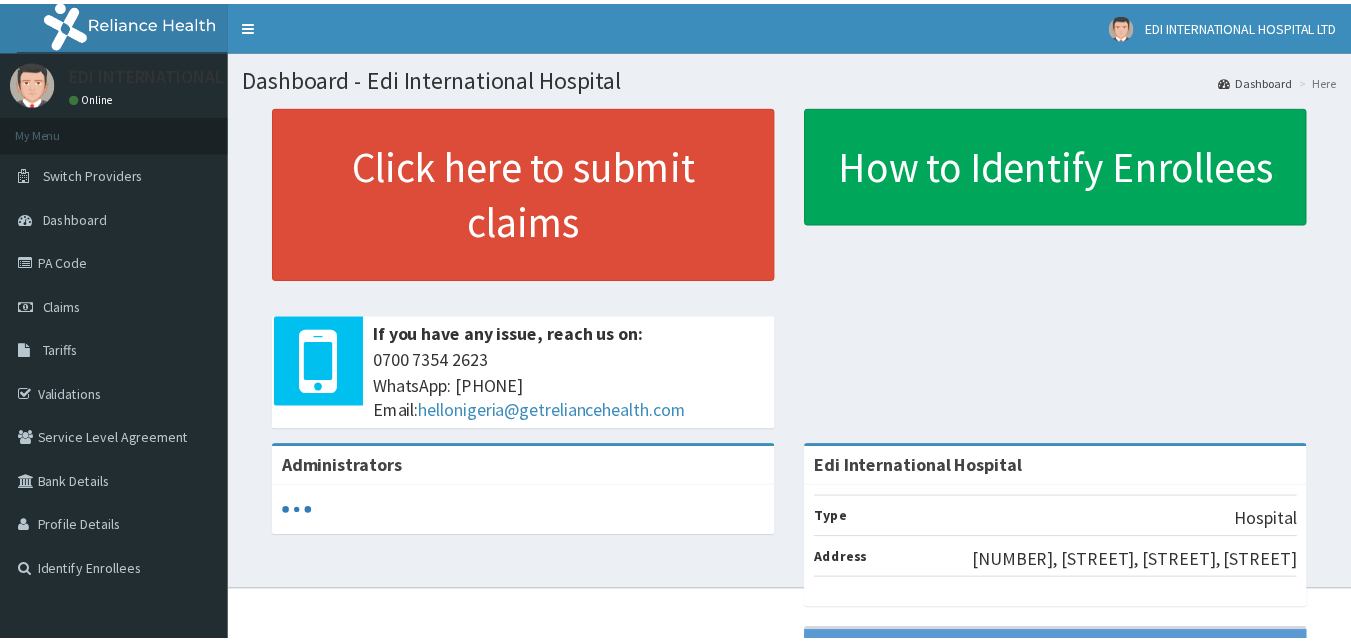 scroll, scrollTop: 0, scrollLeft: 0, axis: both 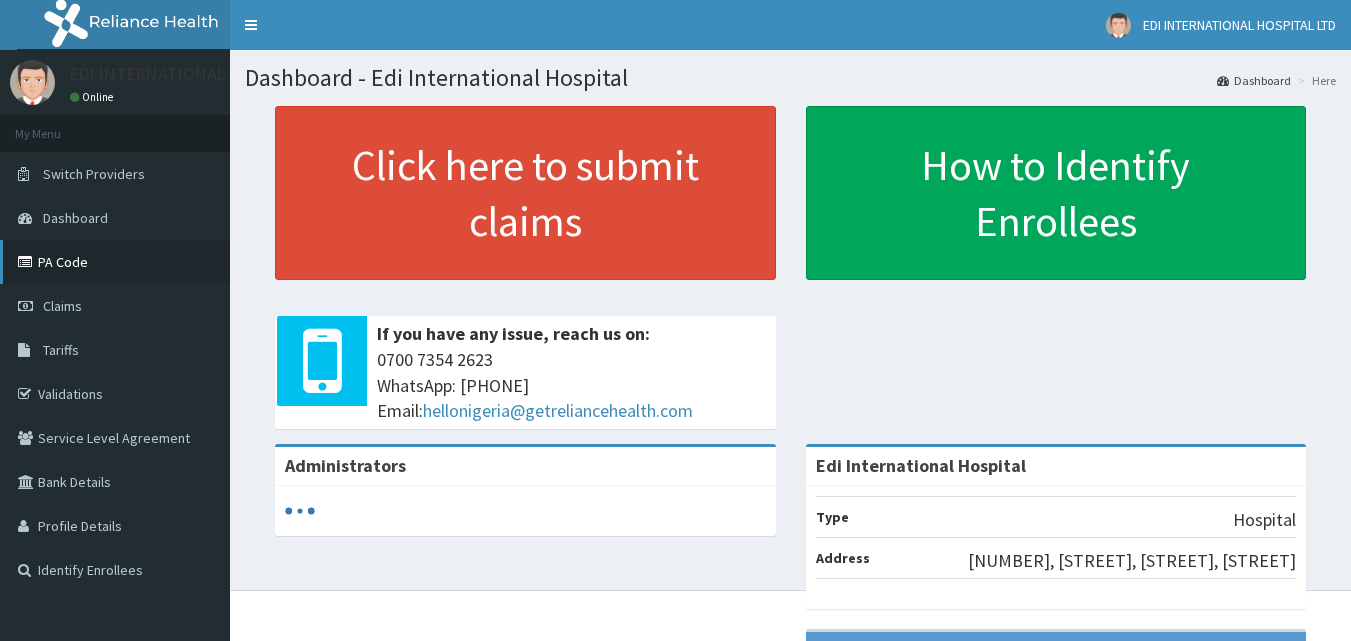 click on "PA Code" at bounding box center (115, 262) 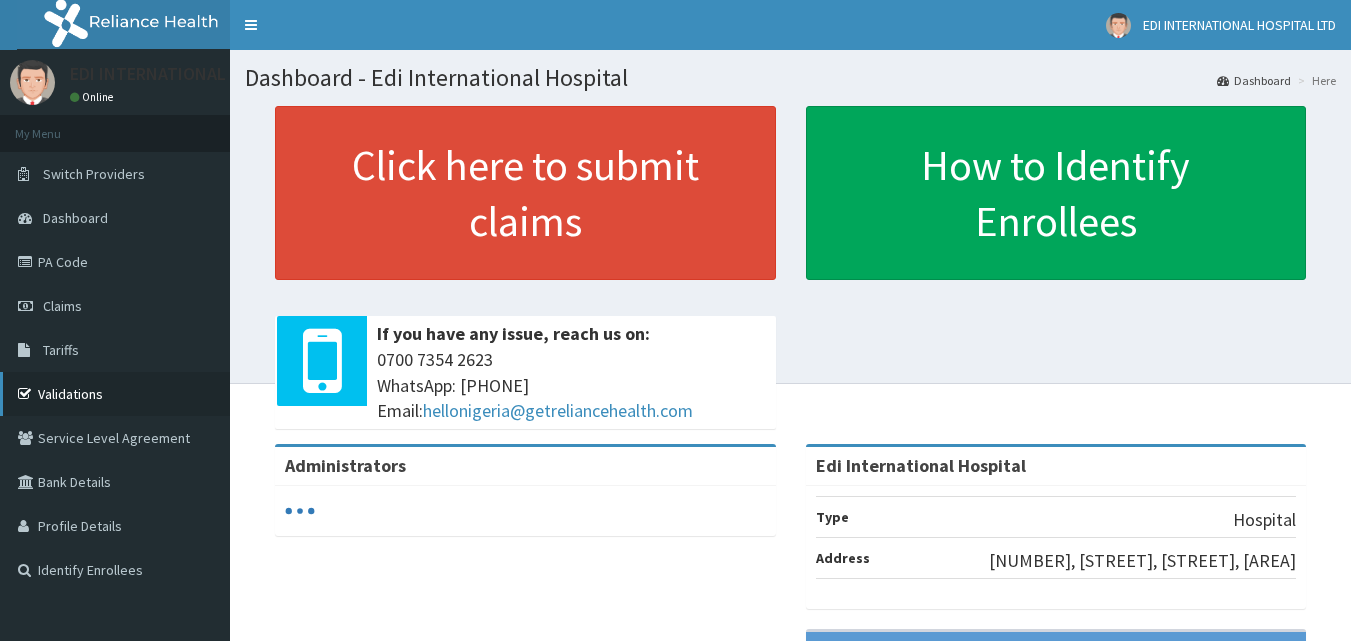 scroll, scrollTop: 0, scrollLeft: 0, axis: both 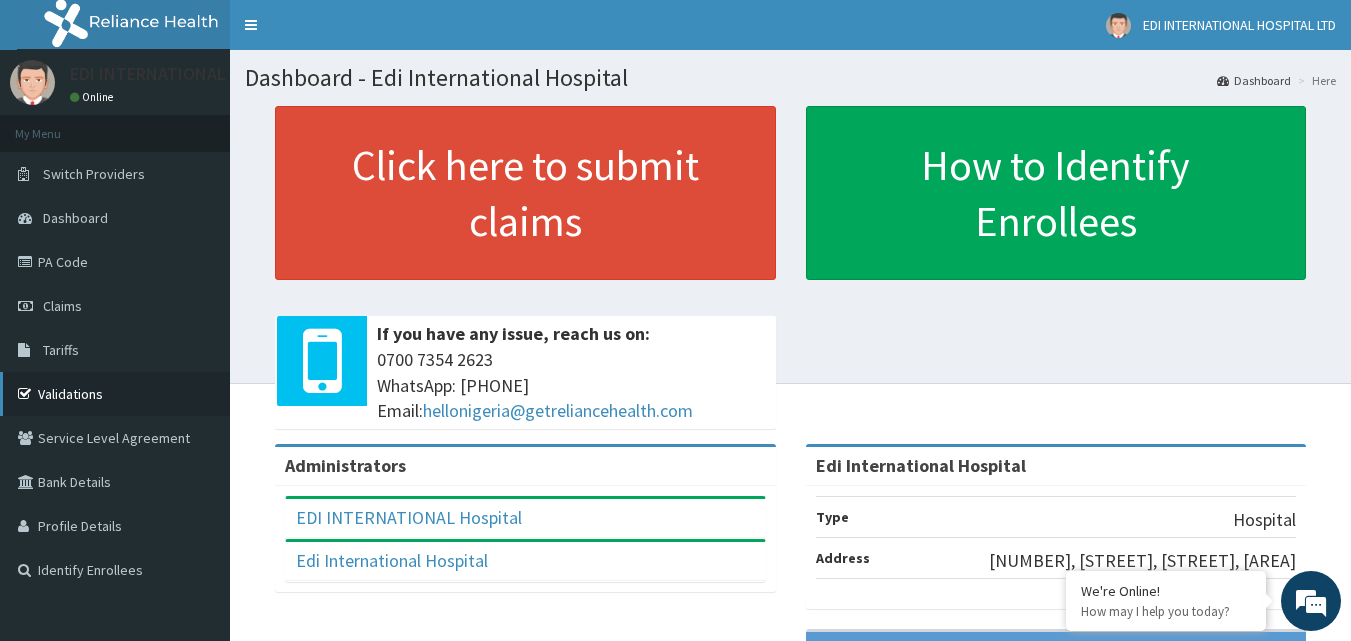 click on "Validations" at bounding box center [115, 394] 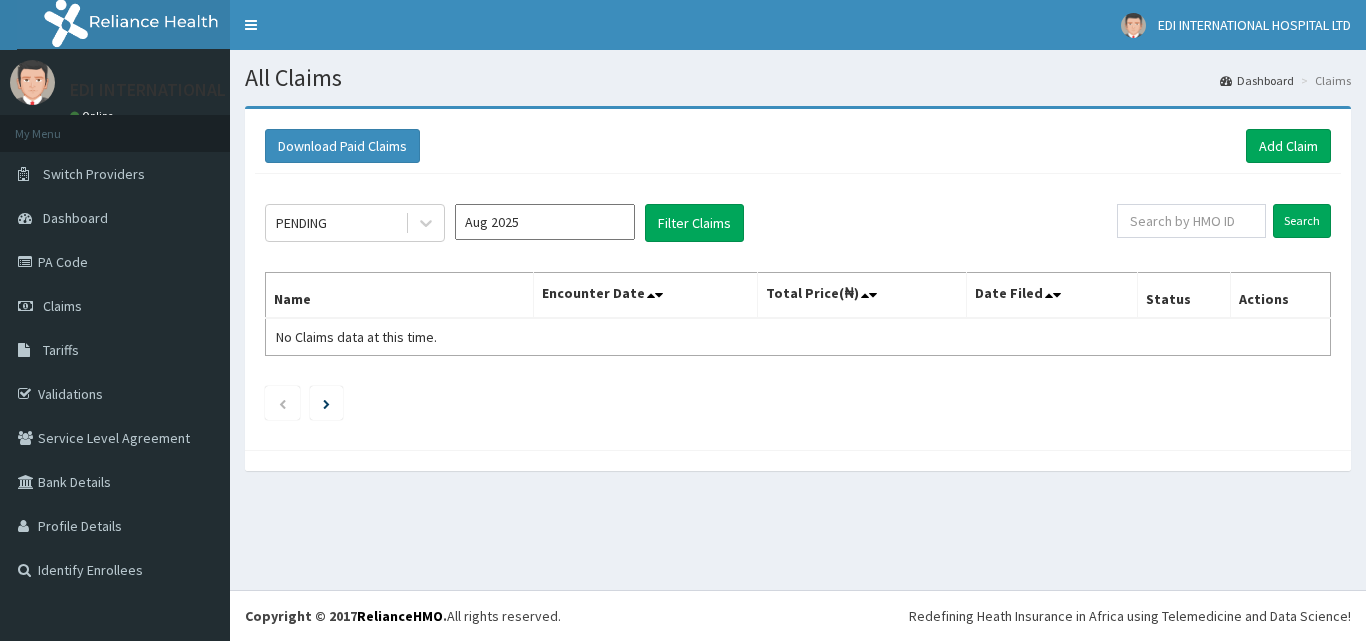scroll, scrollTop: 0, scrollLeft: 0, axis: both 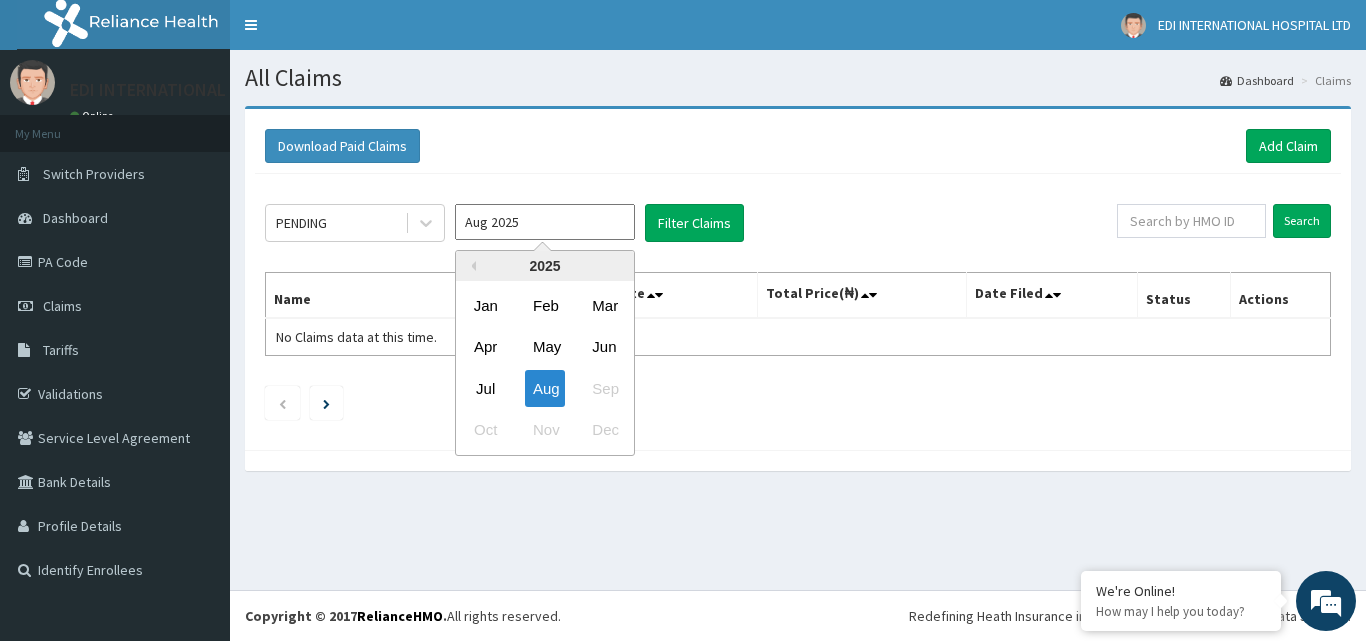 click on "Aug 2025" at bounding box center [545, 222] 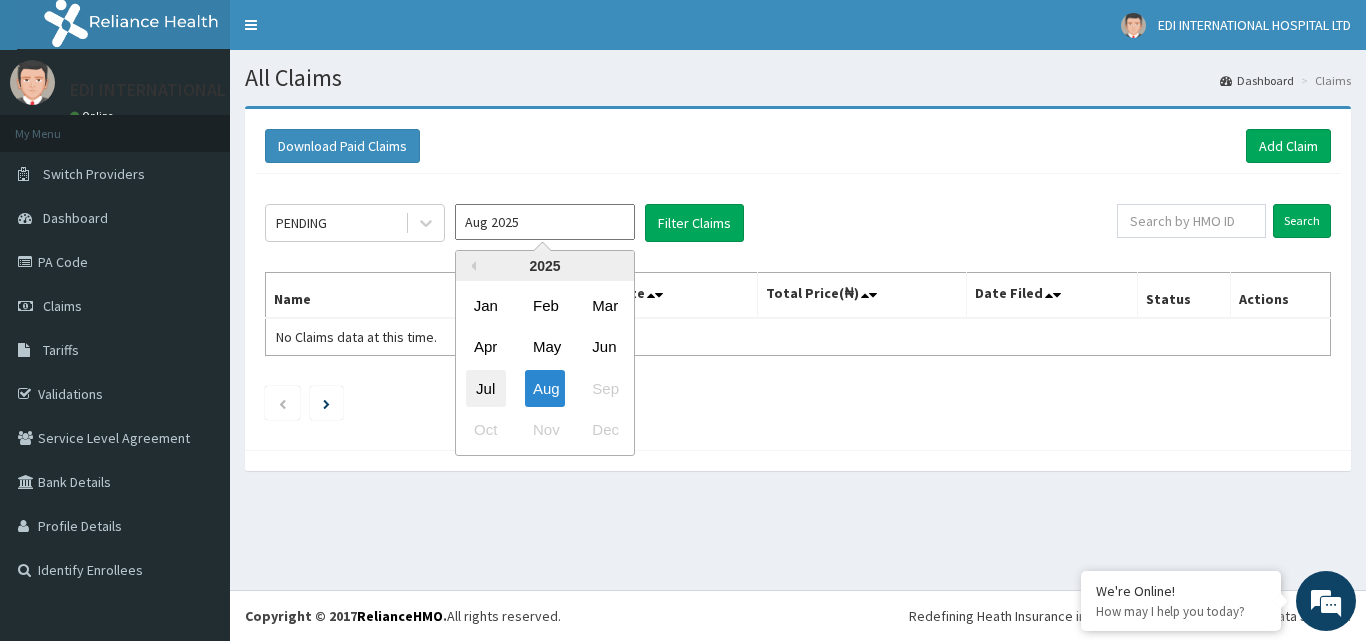 click on "Jul" at bounding box center [486, 388] 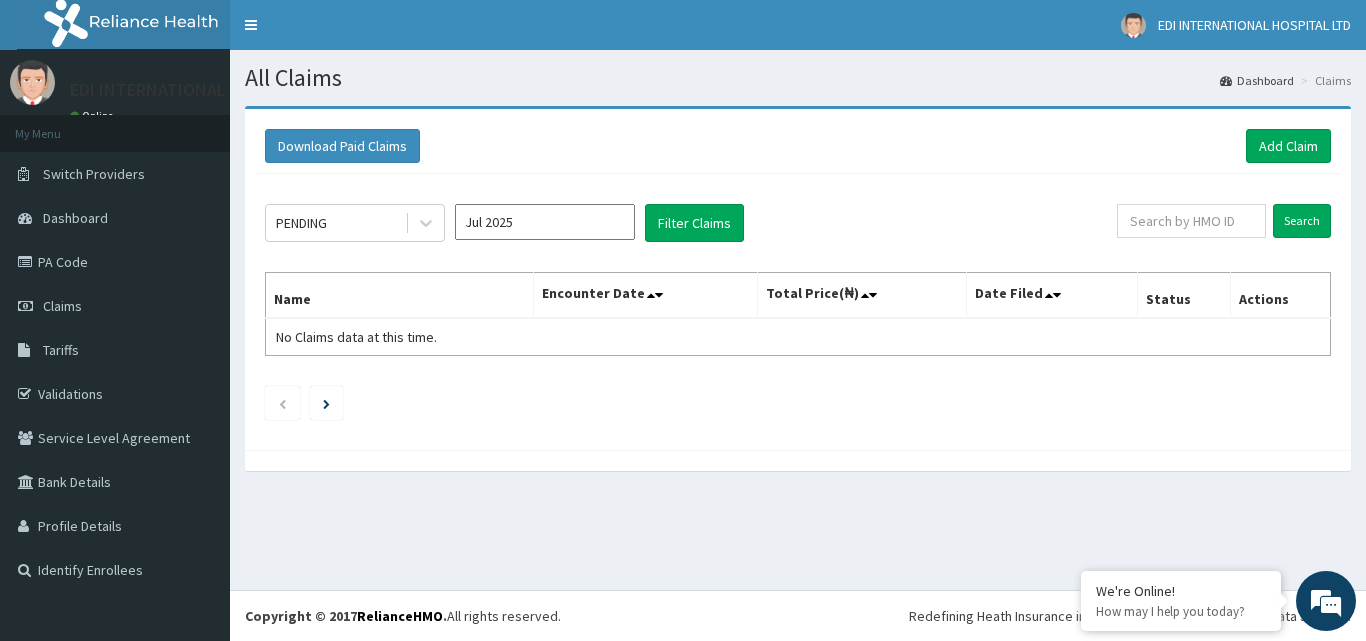 scroll, scrollTop: 0, scrollLeft: 0, axis: both 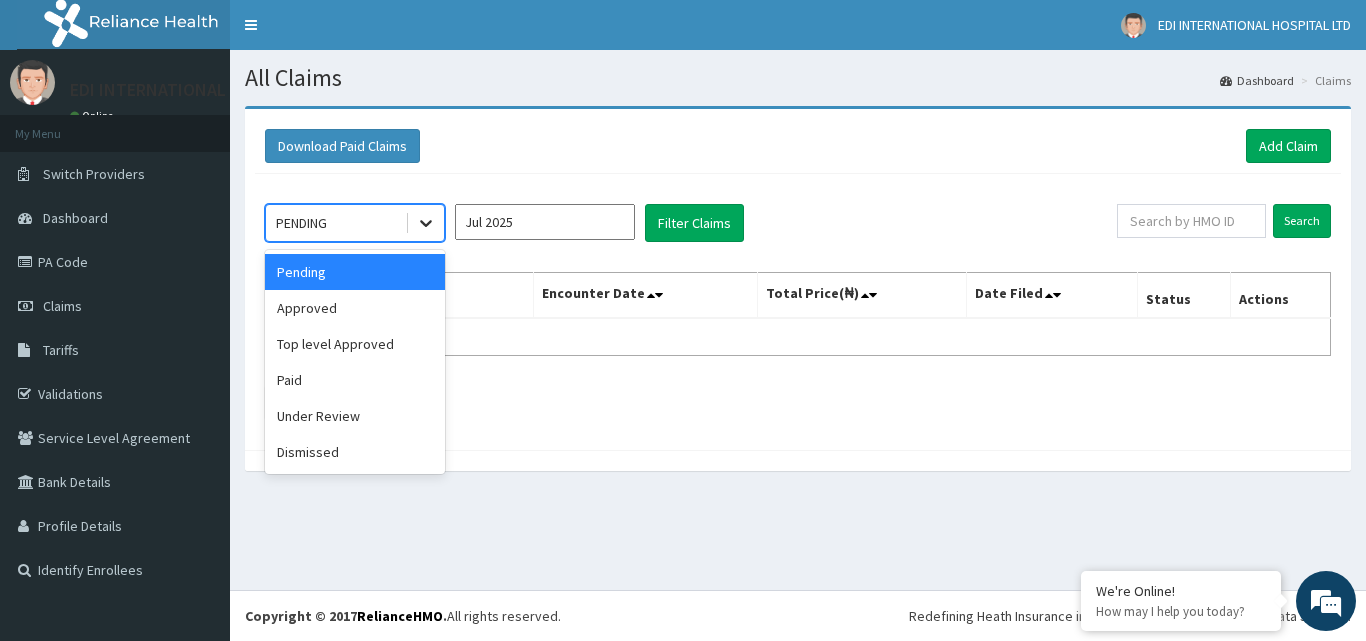 click at bounding box center [426, 223] 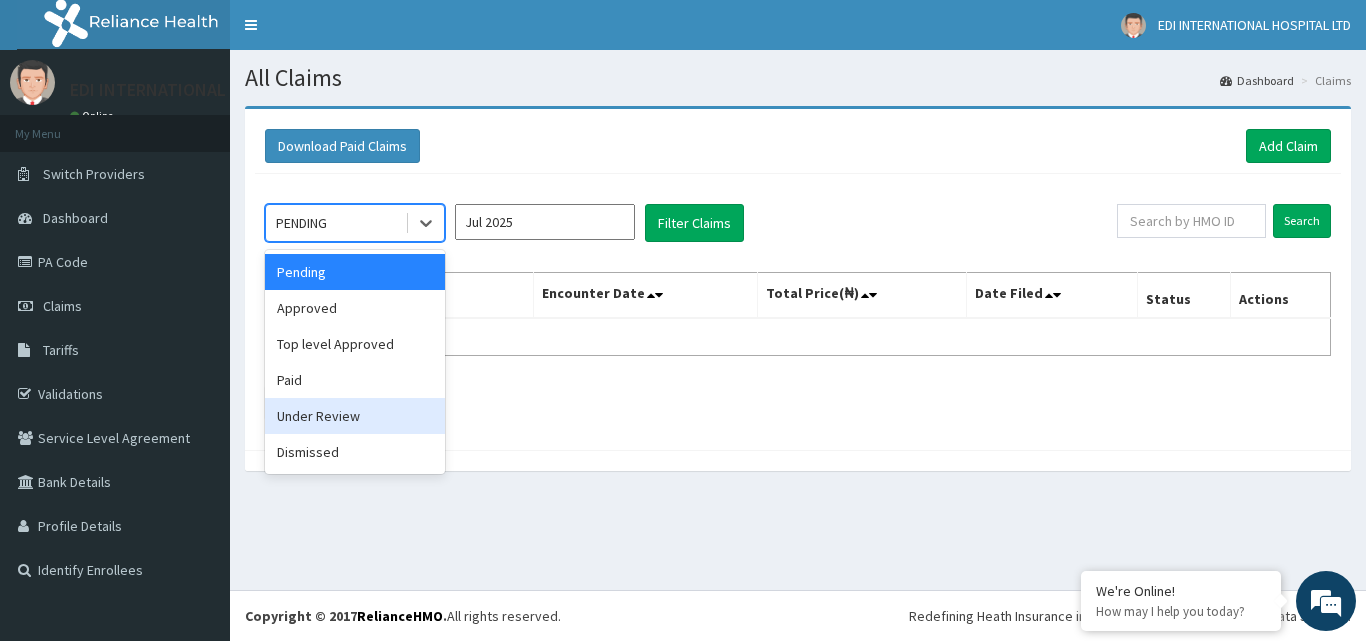 click on "Under Review" at bounding box center (355, 416) 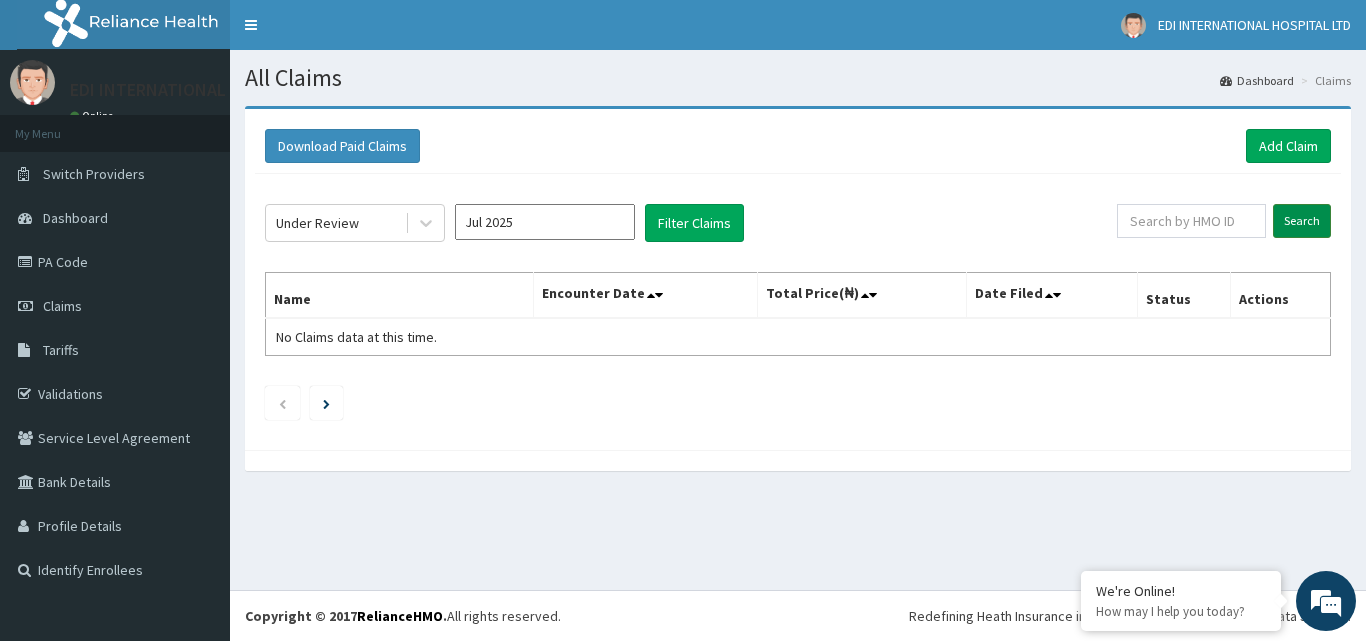 click on "Search" at bounding box center (1302, 221) 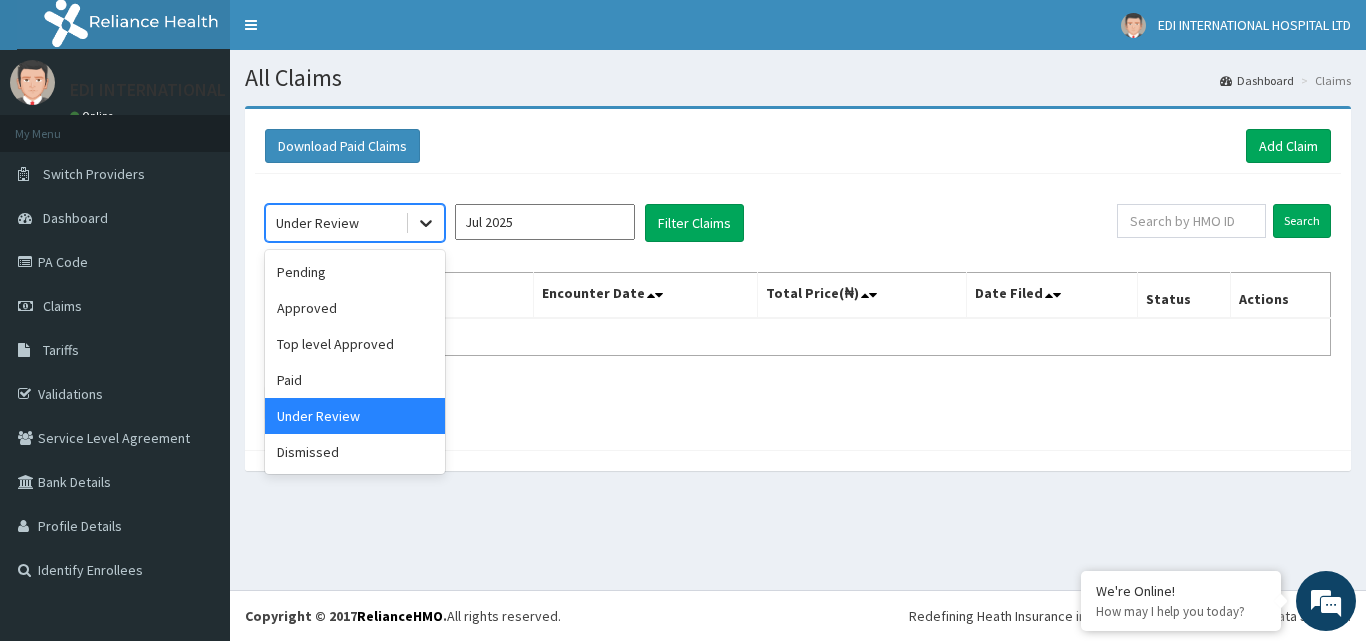 click 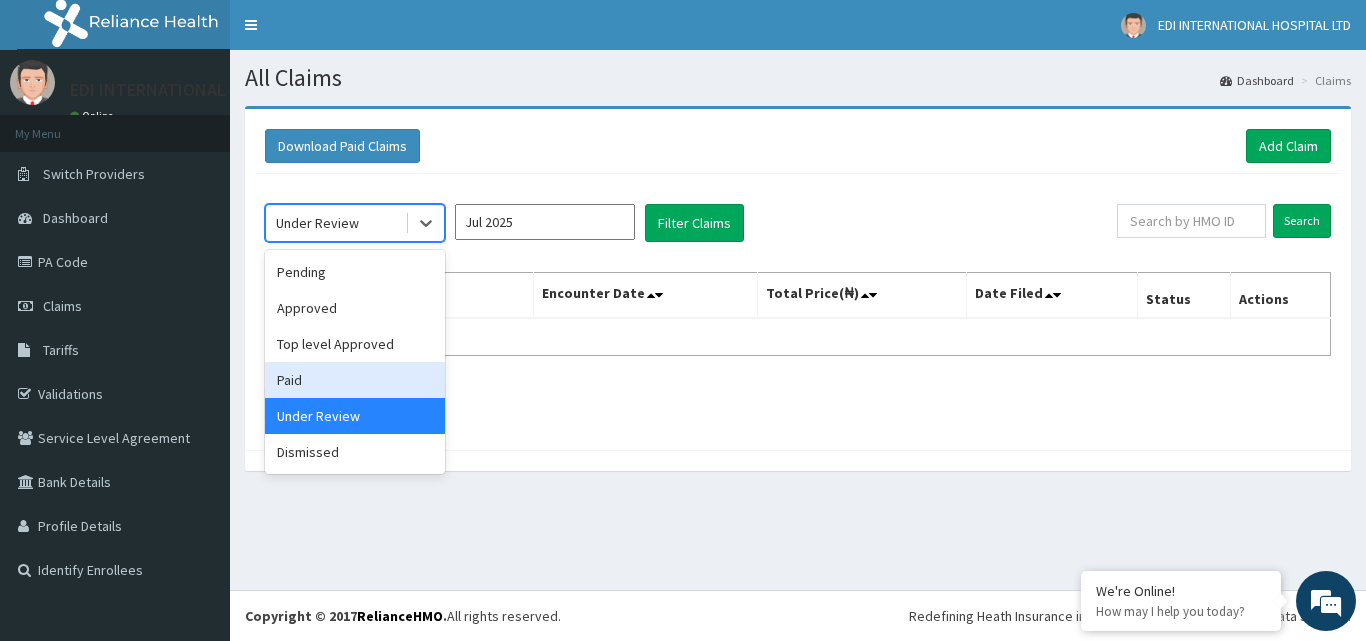 click on "Paid" at bounding box center [355, 380] 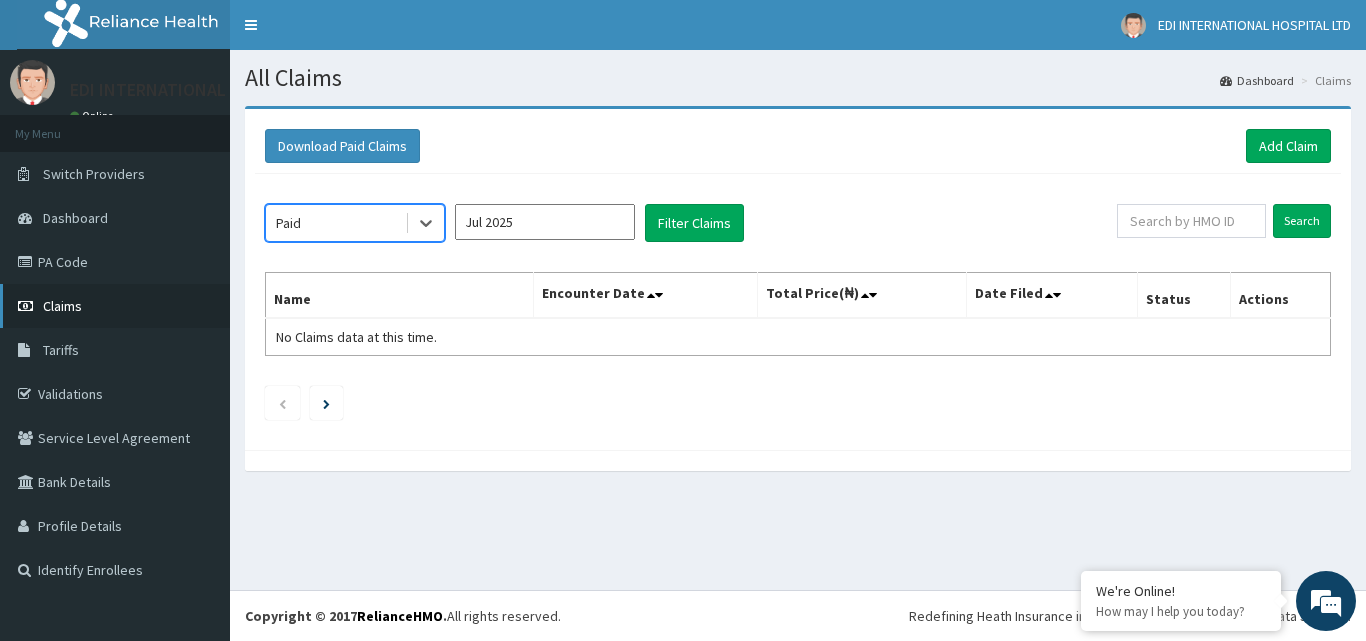 click on "Claims" at bounding box center [62, 306] 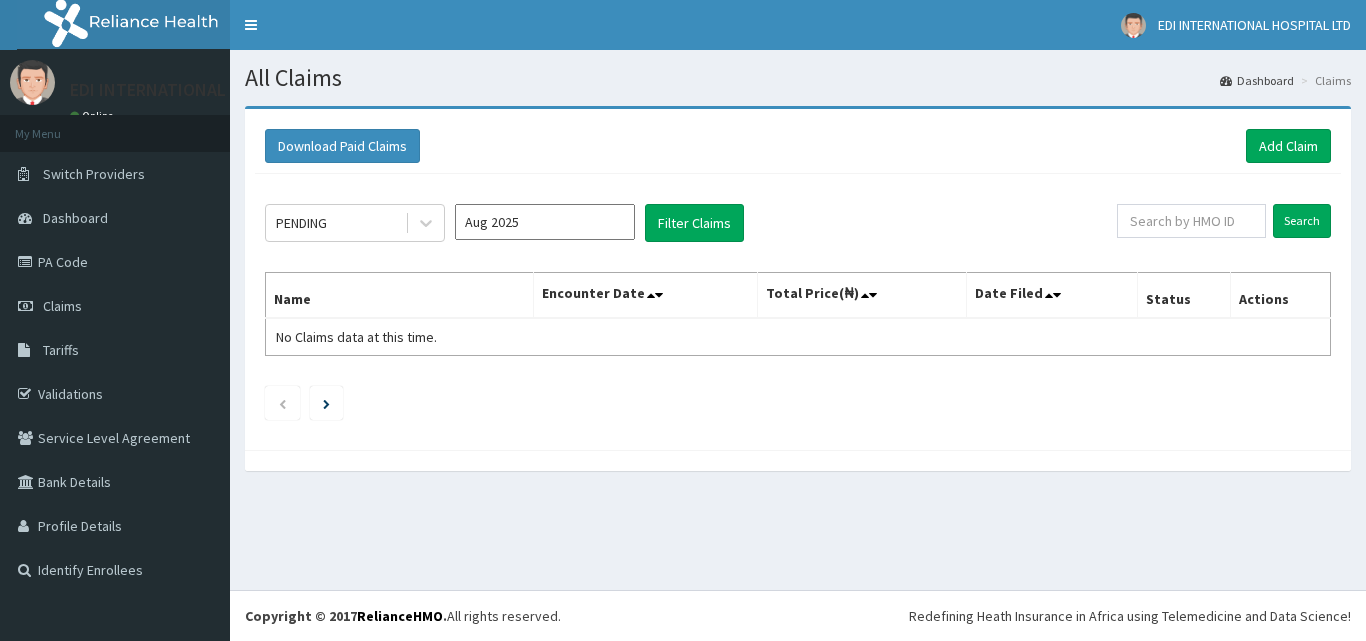 scroll, scrollTop: 0, scrollLeft: 0, axis: both 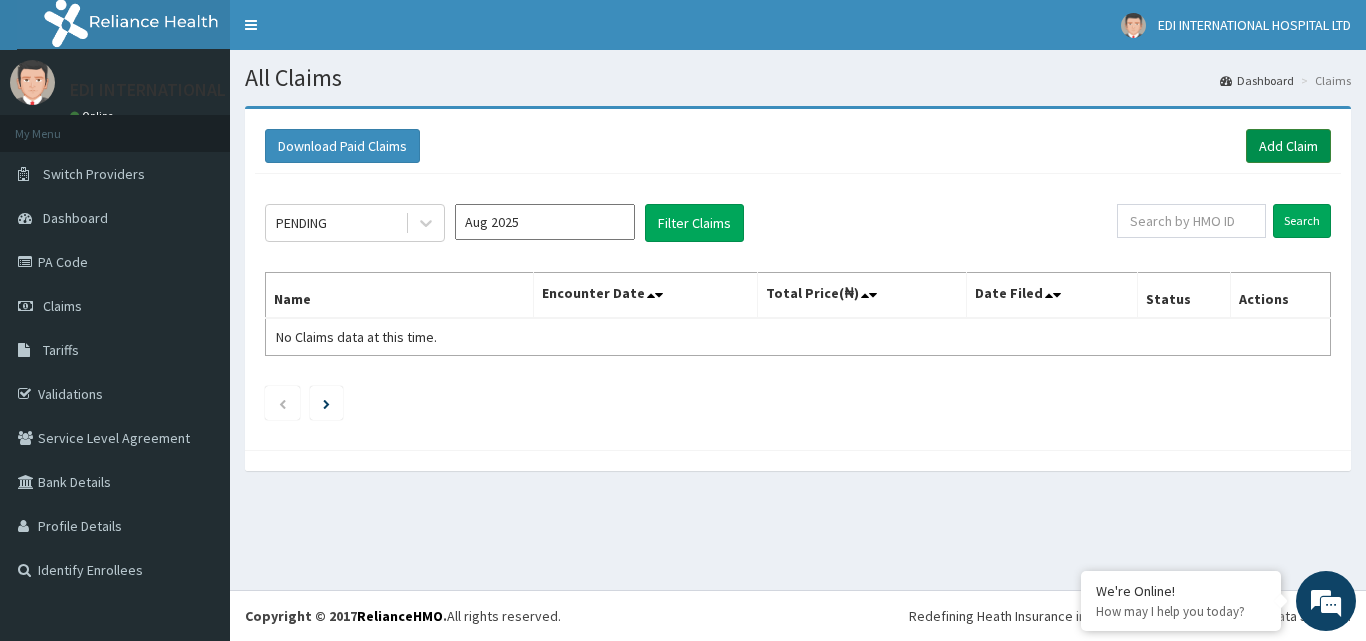 click on "Add Claim" at bounding box center (1288, 146) 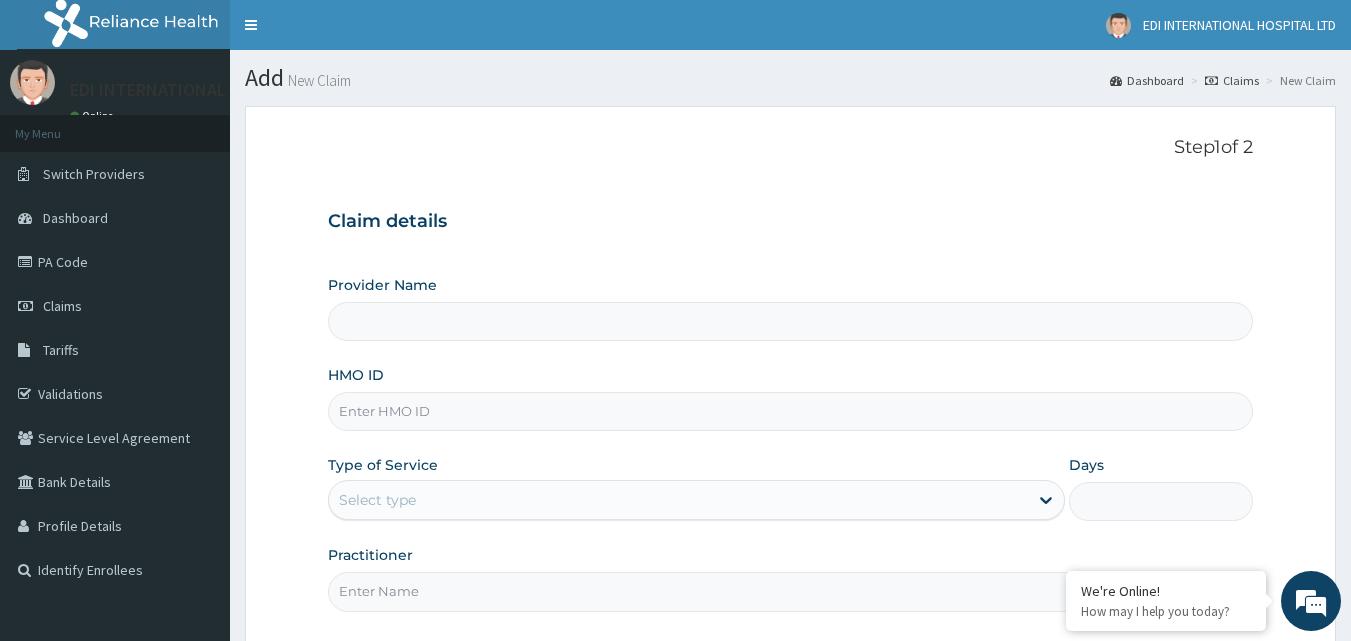 scroll, scrollTop: 0, scrollLeft: 0, axis: both 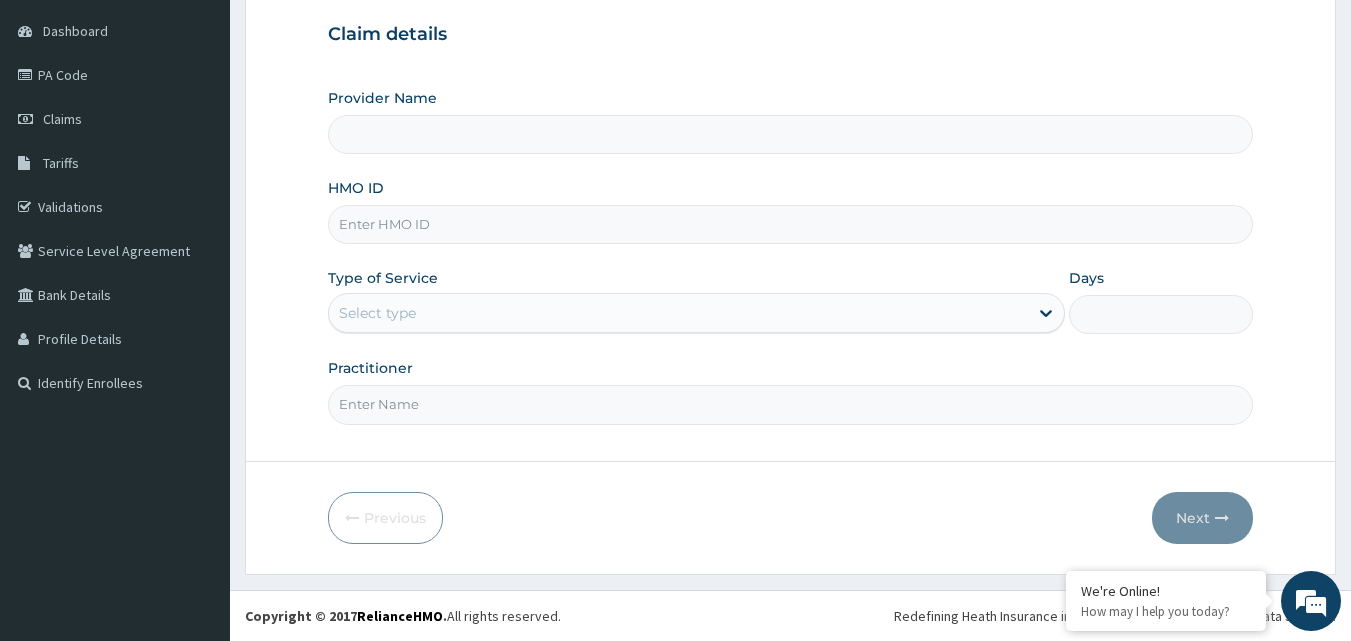 type on "Edi International Hospital" 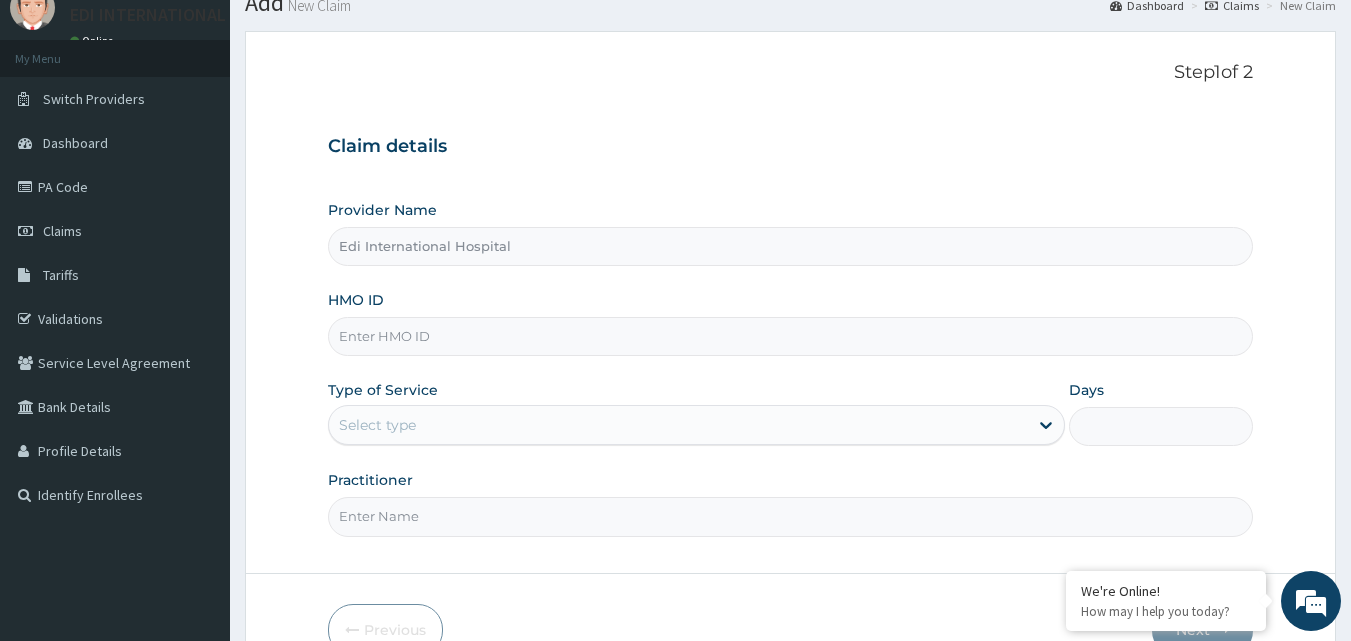scroll, scrollTop: 187, scrollLeft: 0, axis: vertical 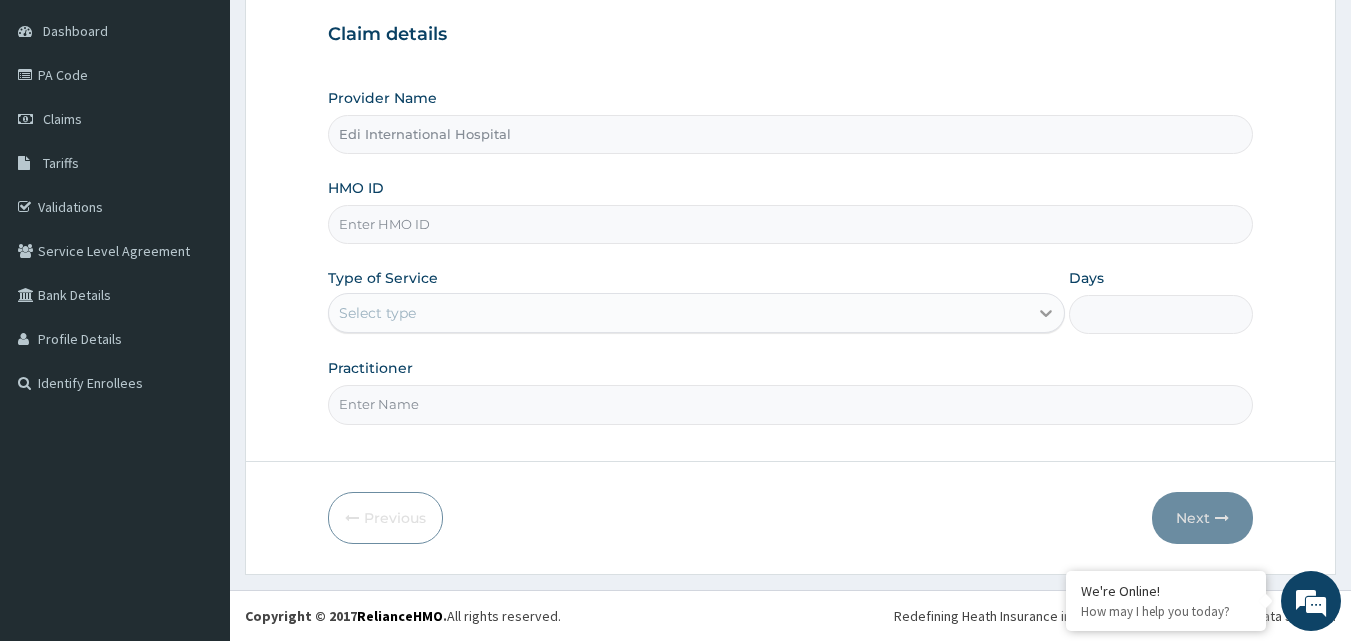 click at bounding box center (1046, 313) 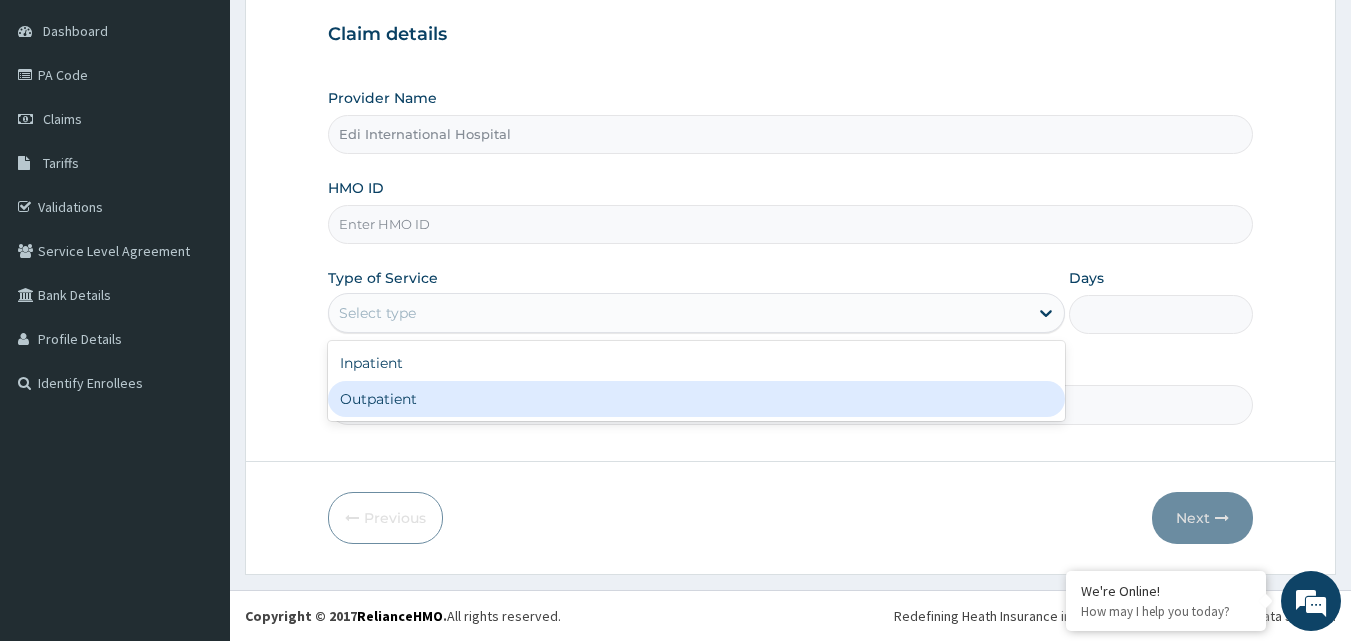 click on "Outpatient" at bounding box center [696, 399] 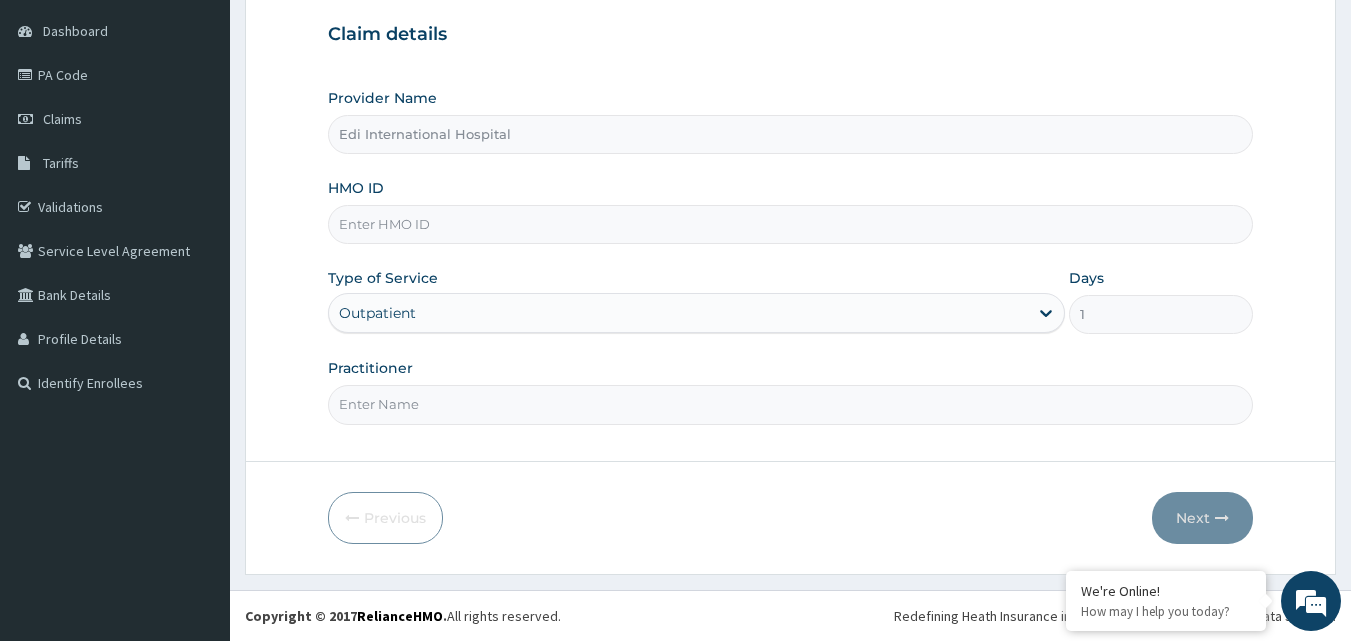 scroll, scrollTop: 0, scrollLeft: 0, axis: both 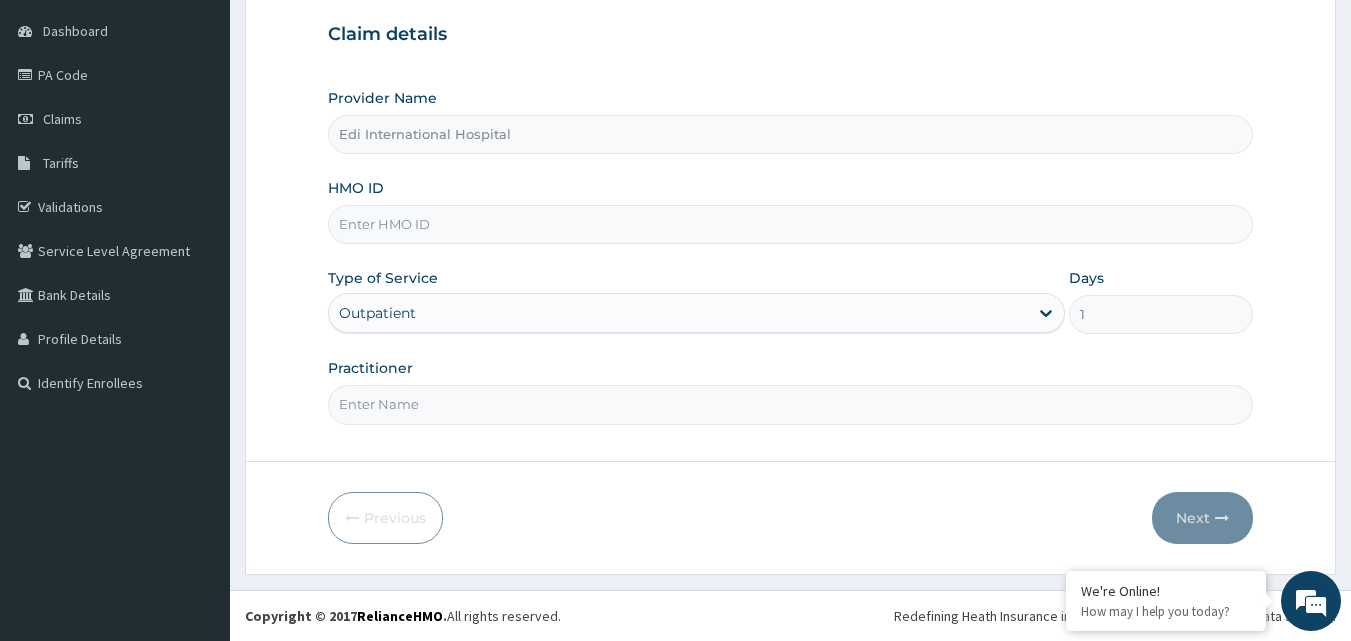 click on "Practitioner" at bounding box center [791, 404] 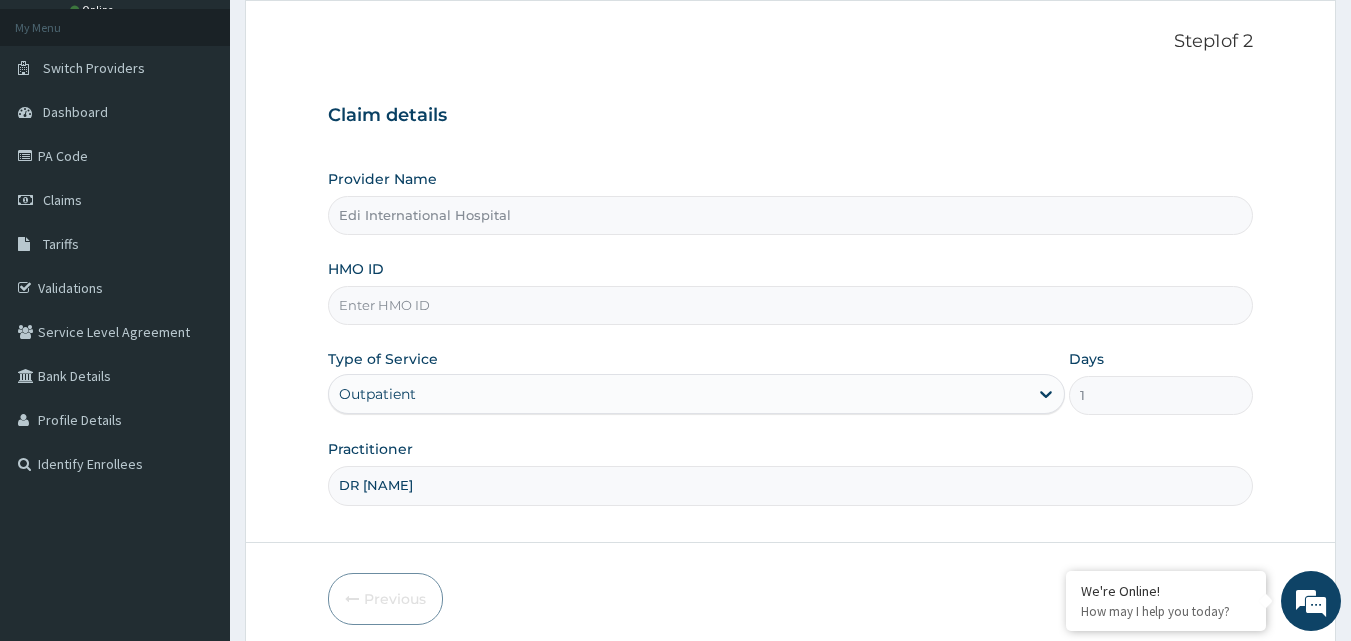 scroll, scrollTop: 187, scrollLeft: 0, axis: vertical 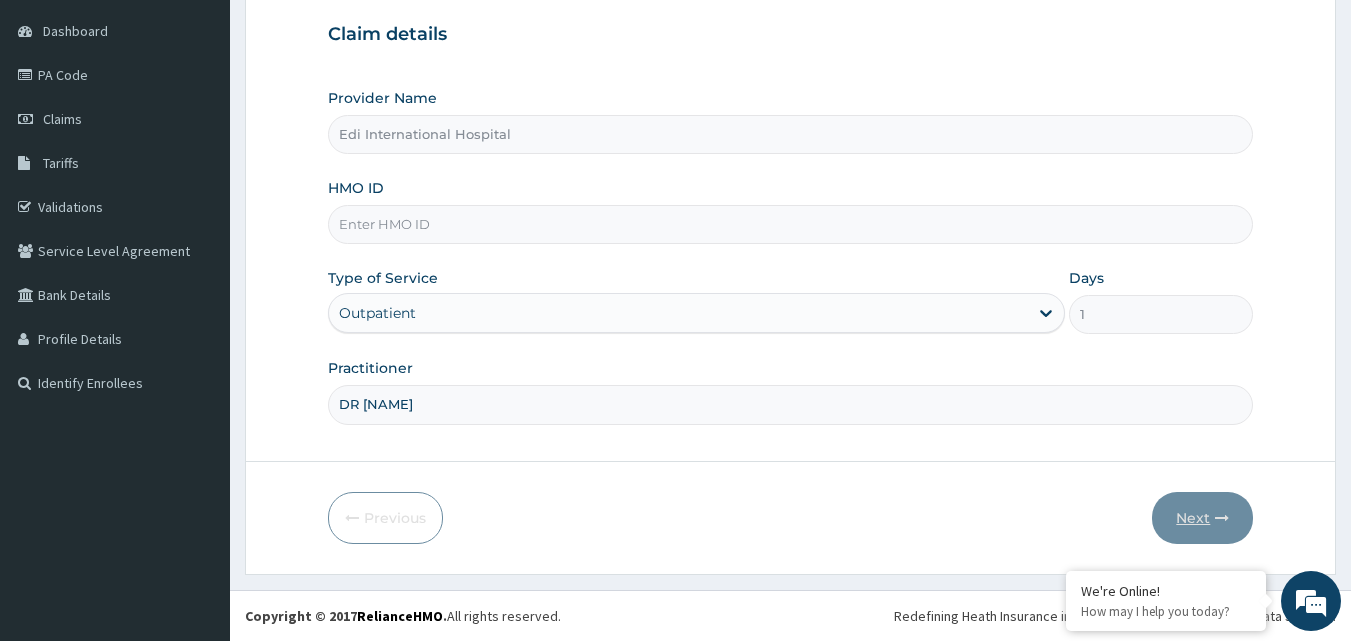 type on "DR MARIAN" 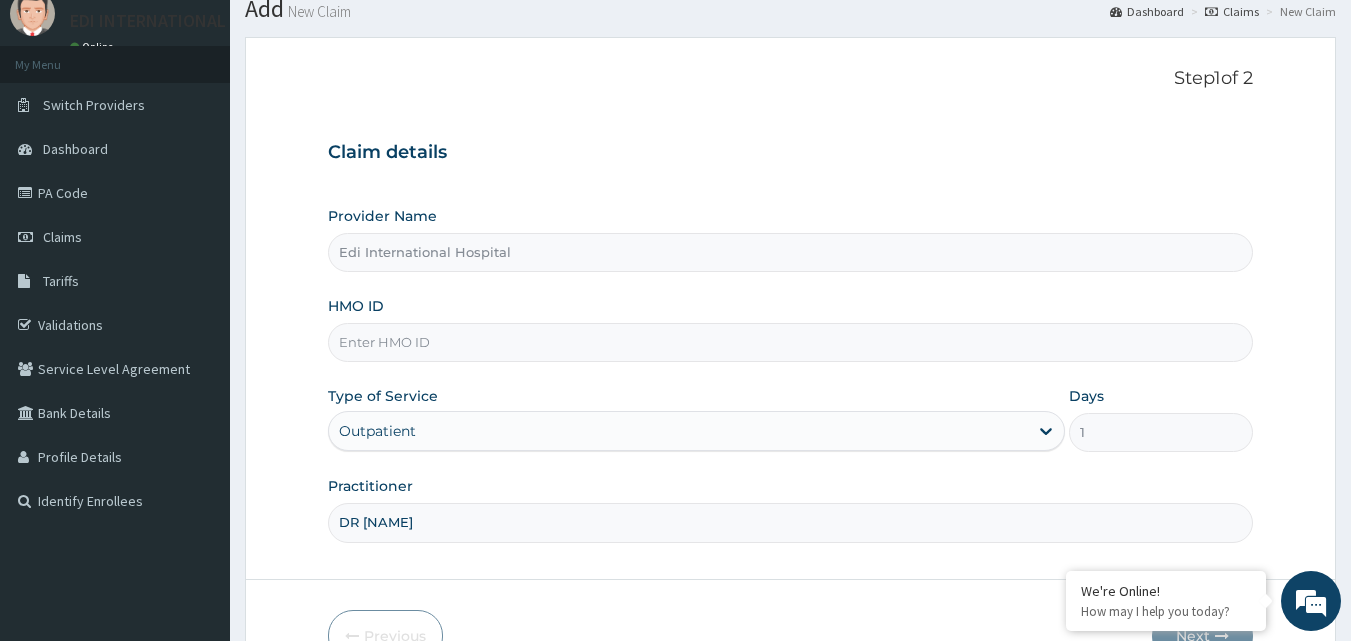scroll, scrollTop: 187, scrollLeft: 0, axis: vertical 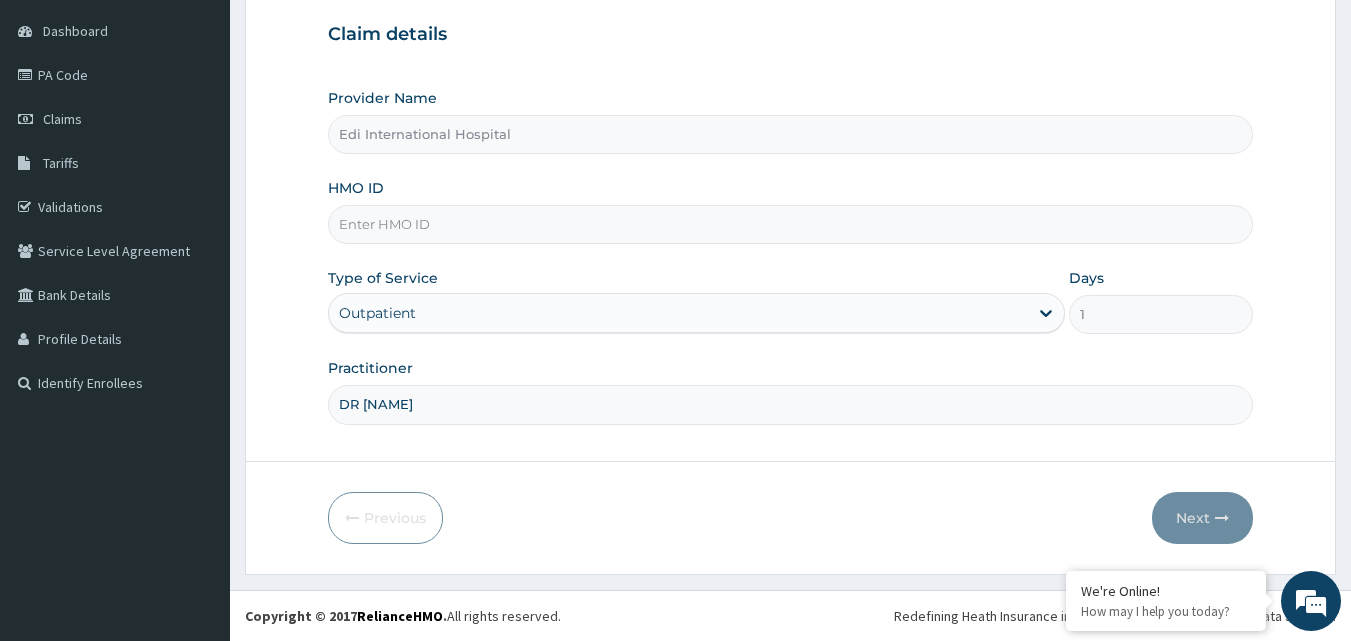 click on "HMO ID" at bounding box center (791, 224) 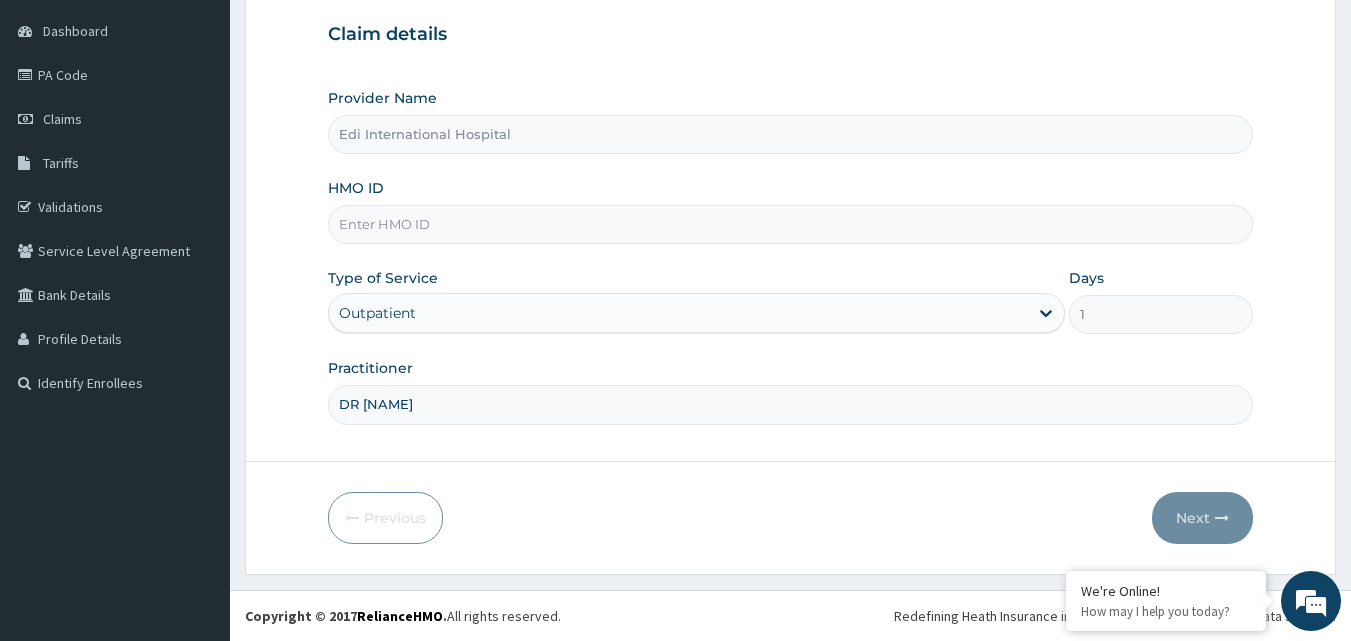 paste on "PA/5BE1F0" 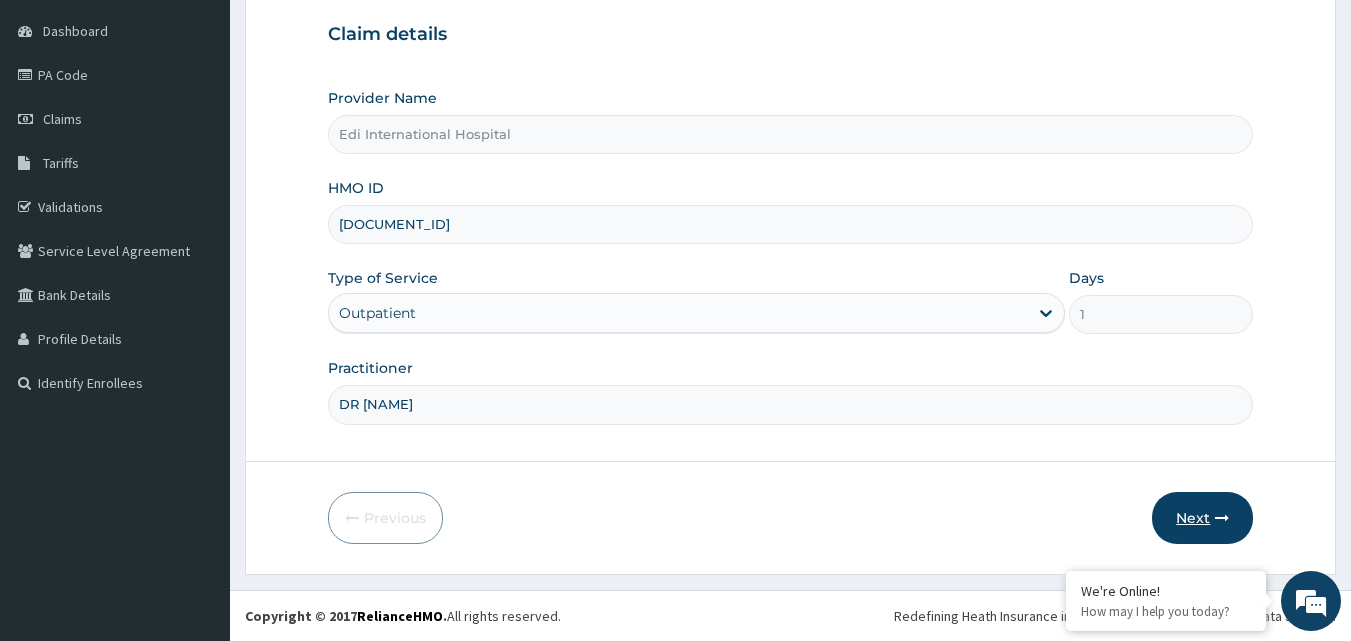 type on "PA/5BE1F0" 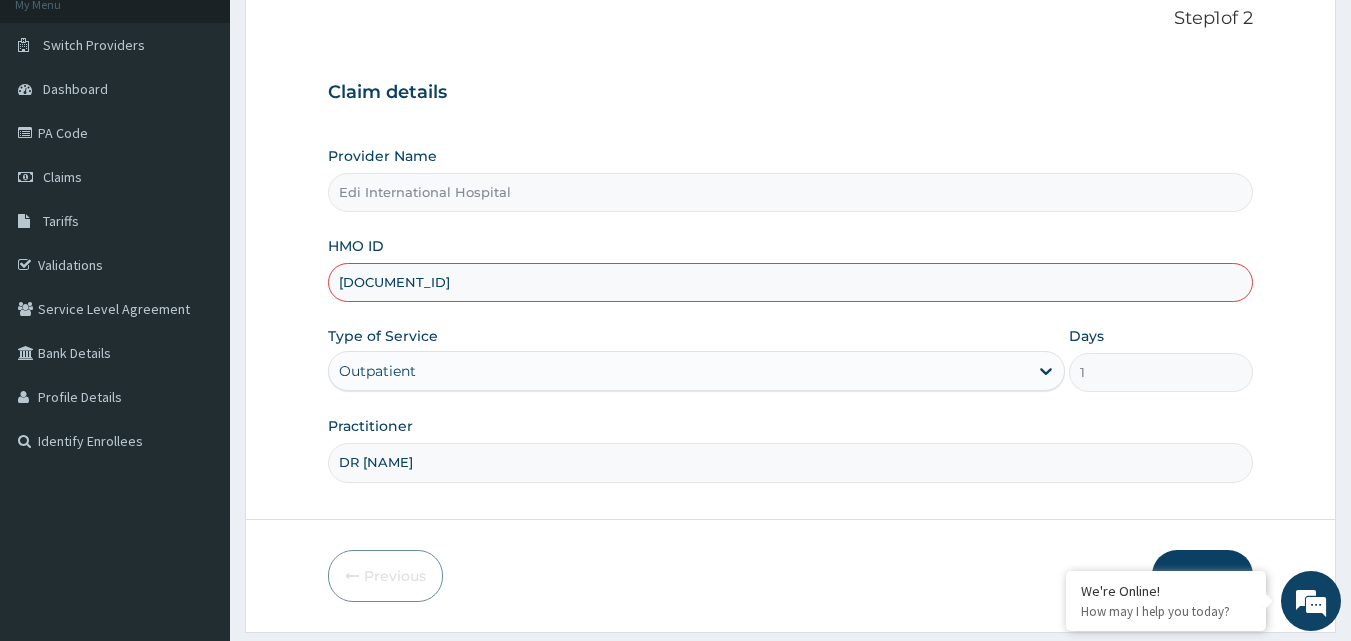 scroll, scrollTop: 0, scrollLeft: 0, axis: both 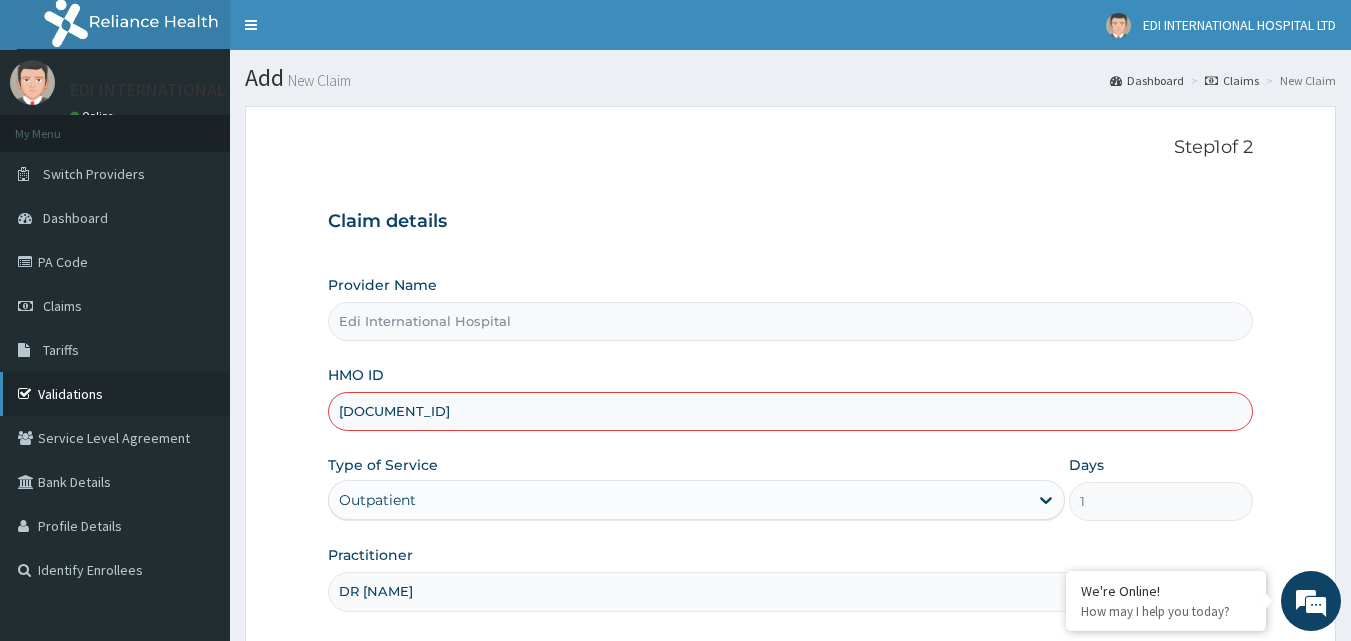 click on "Validations" at bounding box center (115, 394) 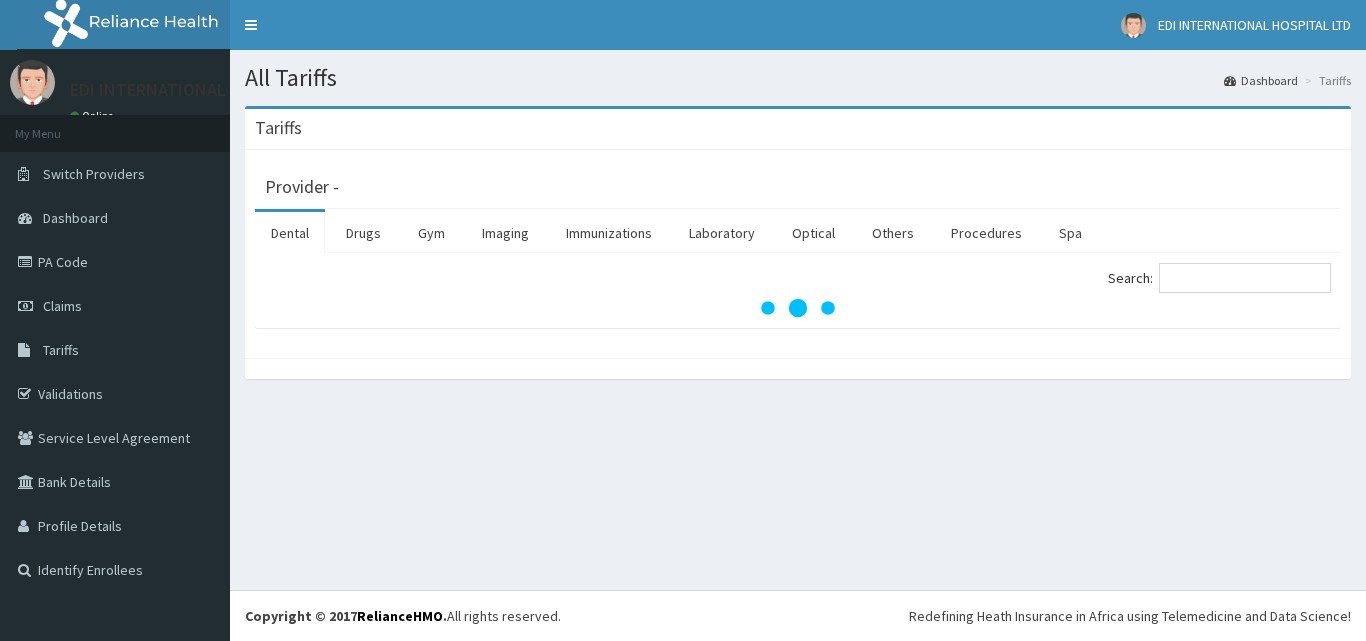 scroll, scrollTop: 0, scrollLeft: 0, axis: both 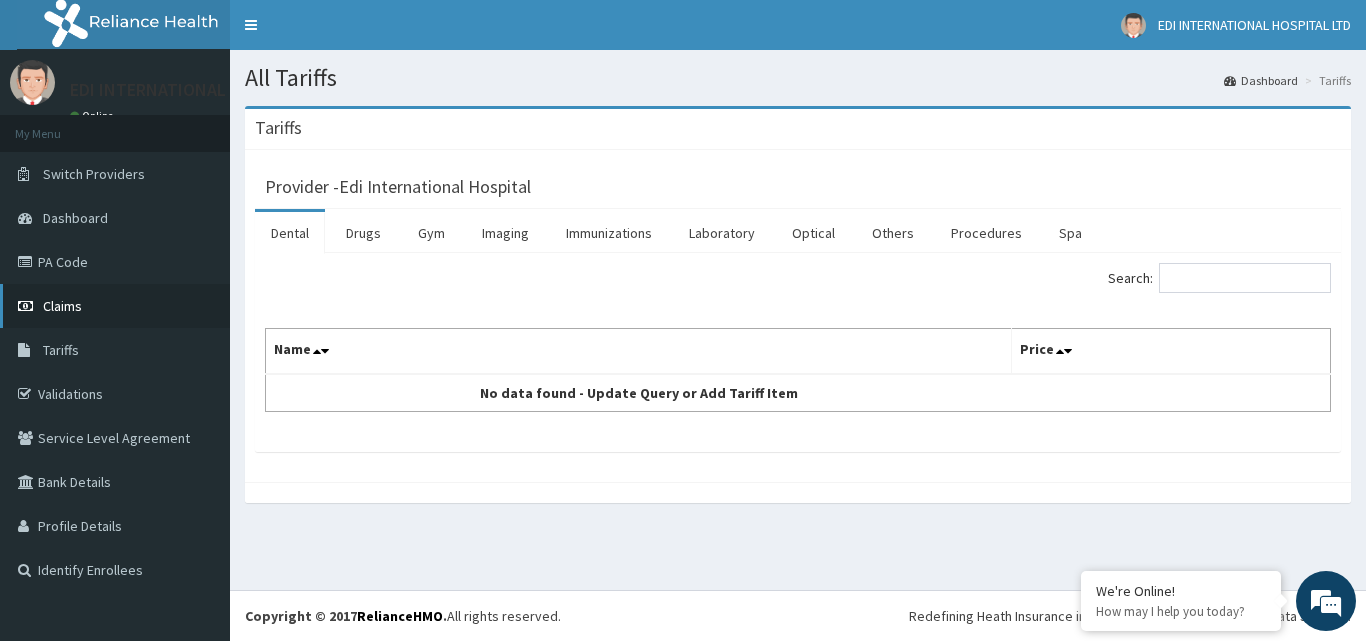 click on "Claims" at bounding box center (115, 306) 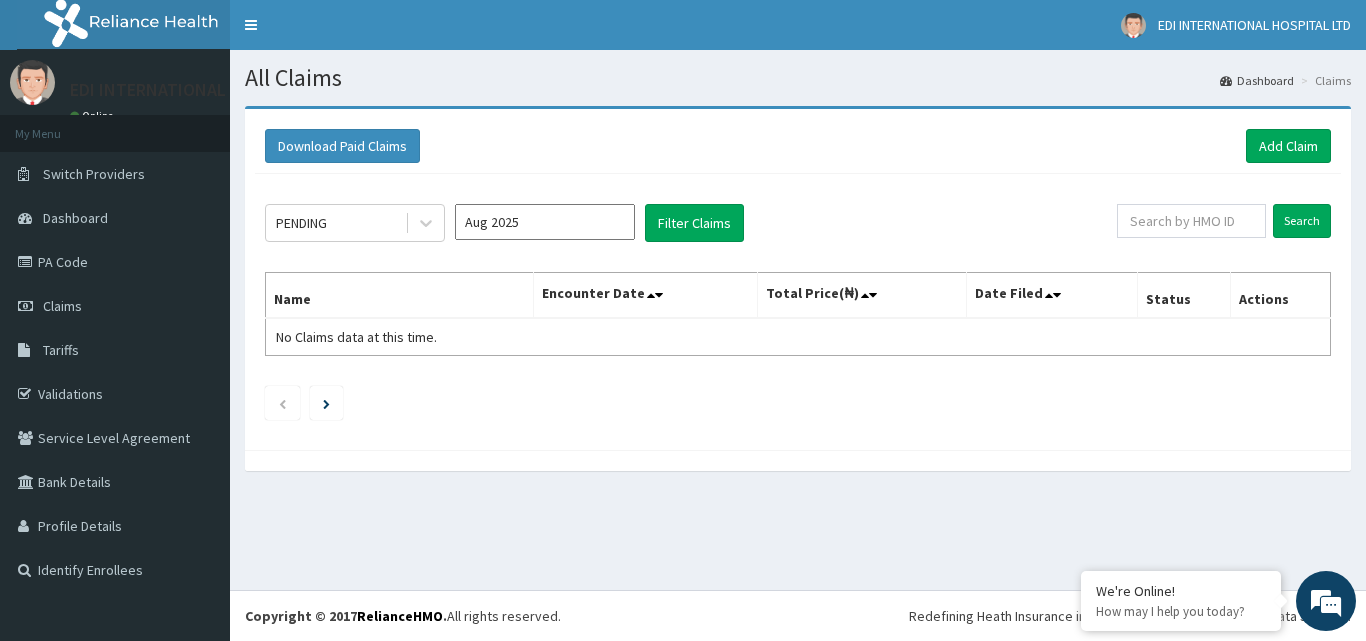 scroll, scrollTop: 0, scrollLeft: 0, axis: both 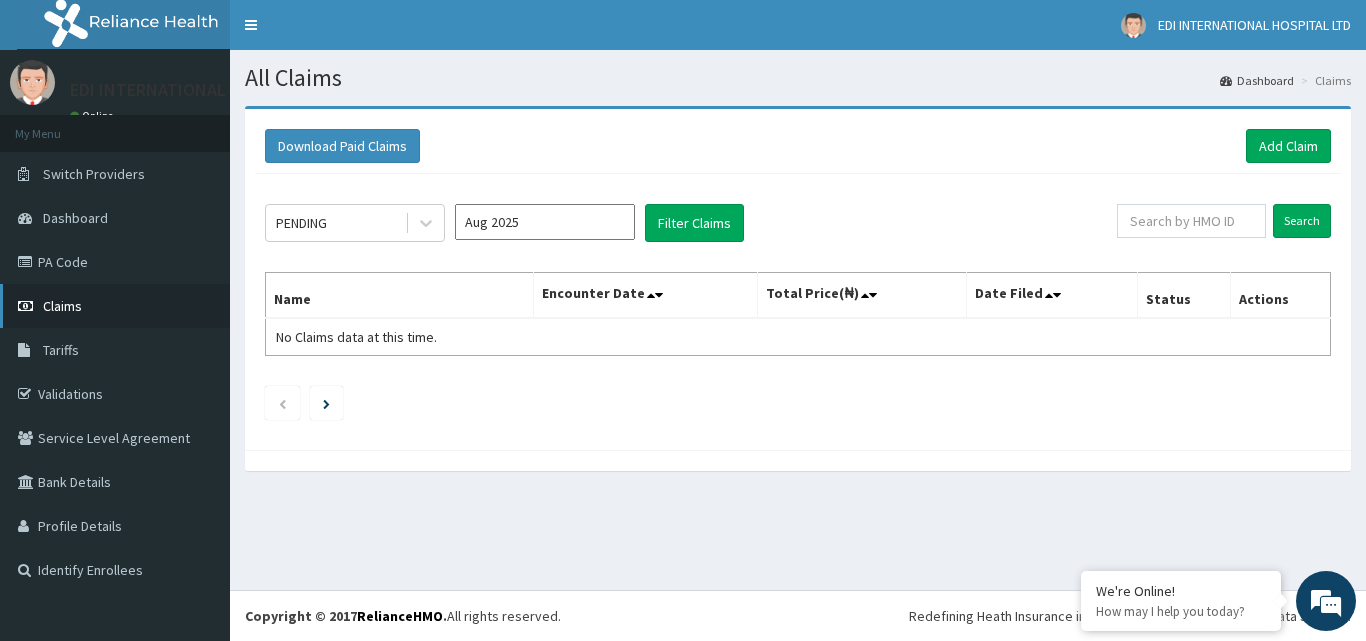 click on "Claims" at bounding box center (115, 306) 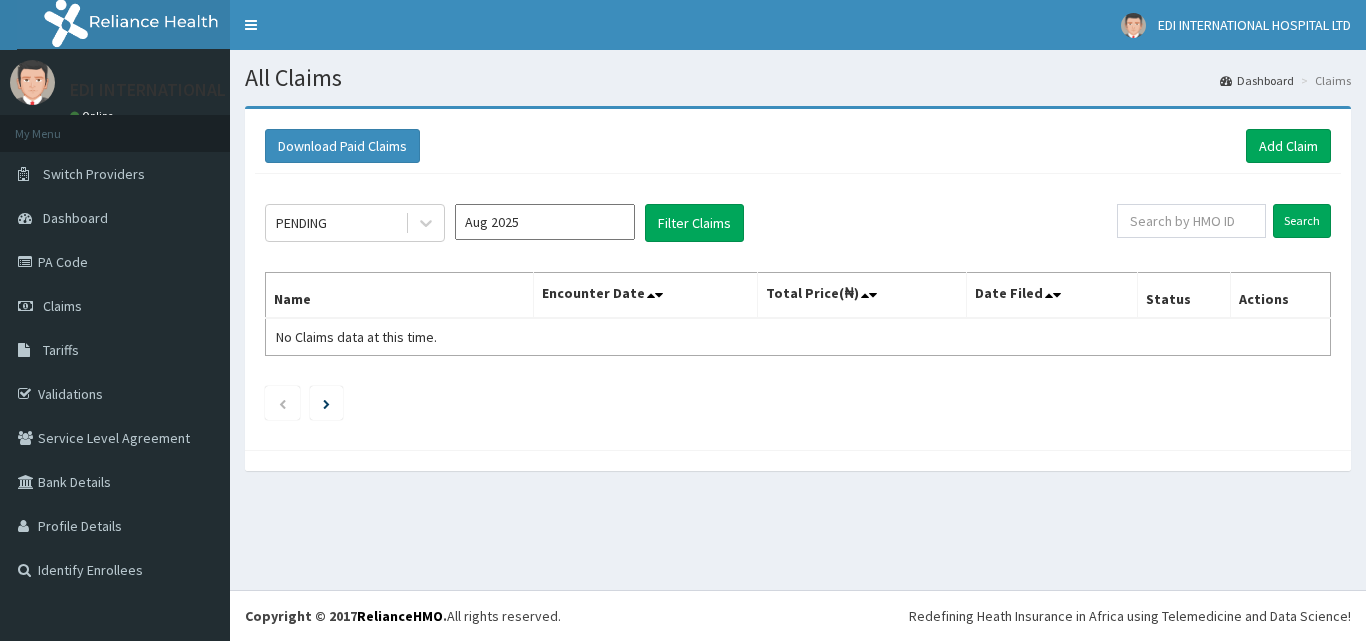 scroll, scrollTop: 0, scrollLeft: 0, axis: both 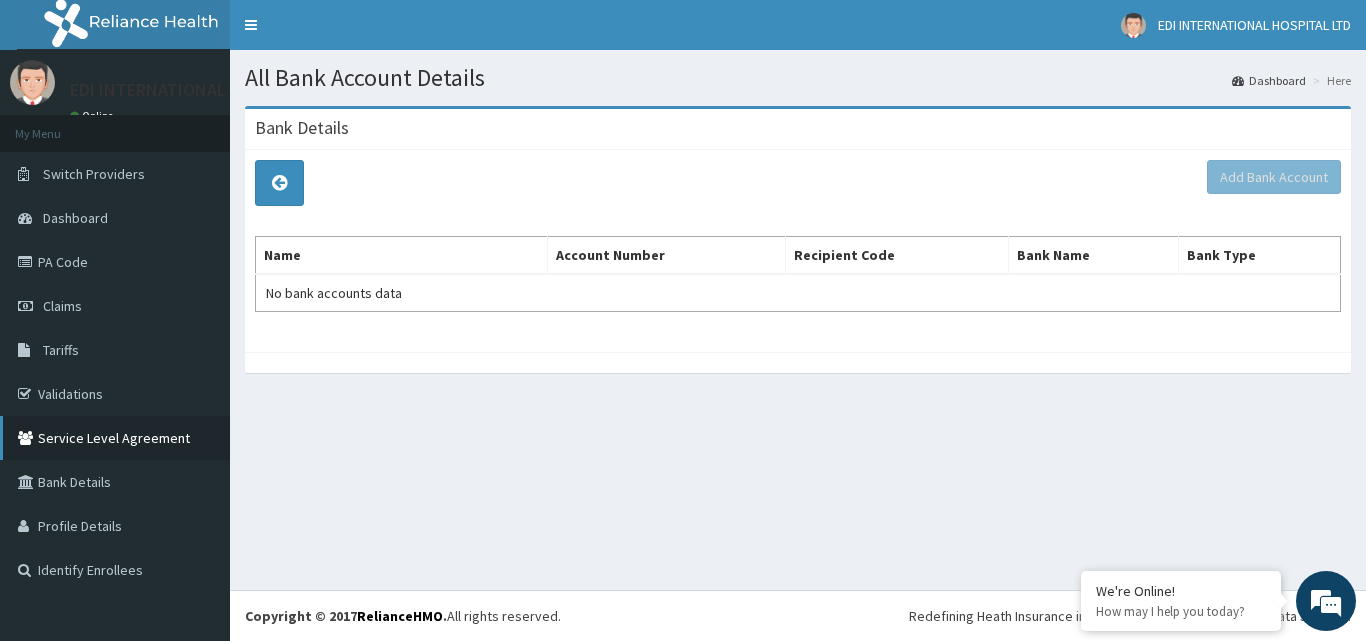 click on "Service Level Agreement" at bounding box center (115, 438) 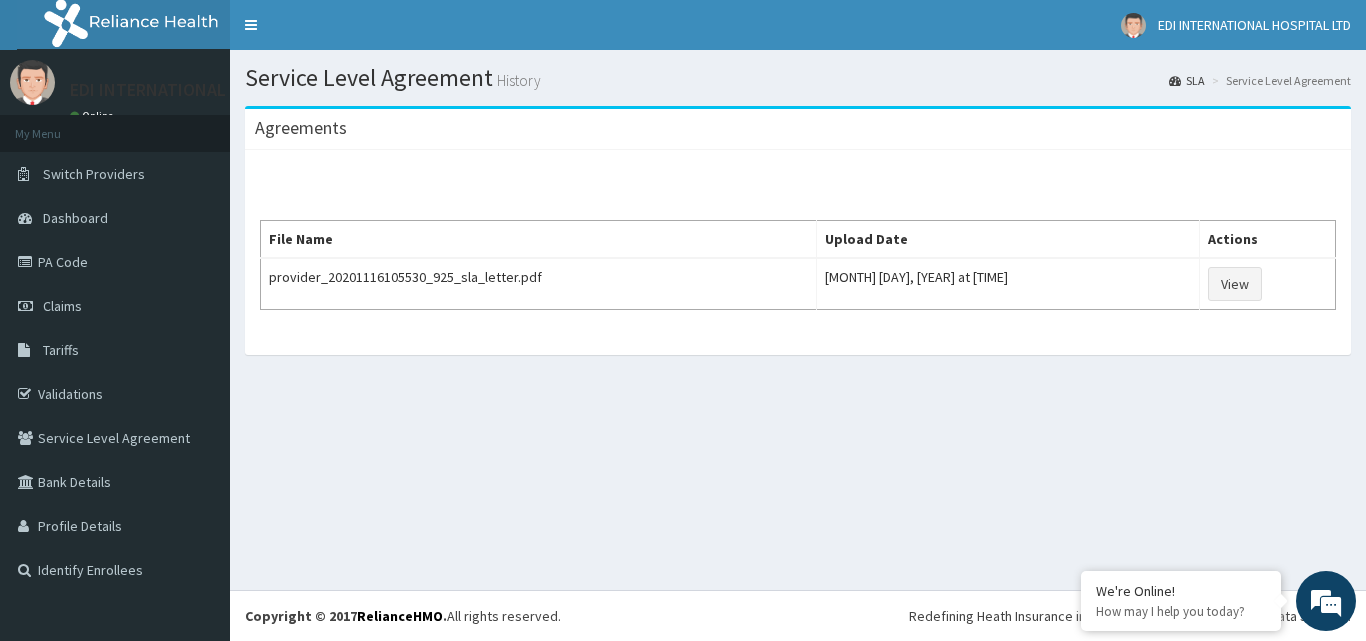 scroll, scrollTop: 0, scrollLeft: 0, axis: both 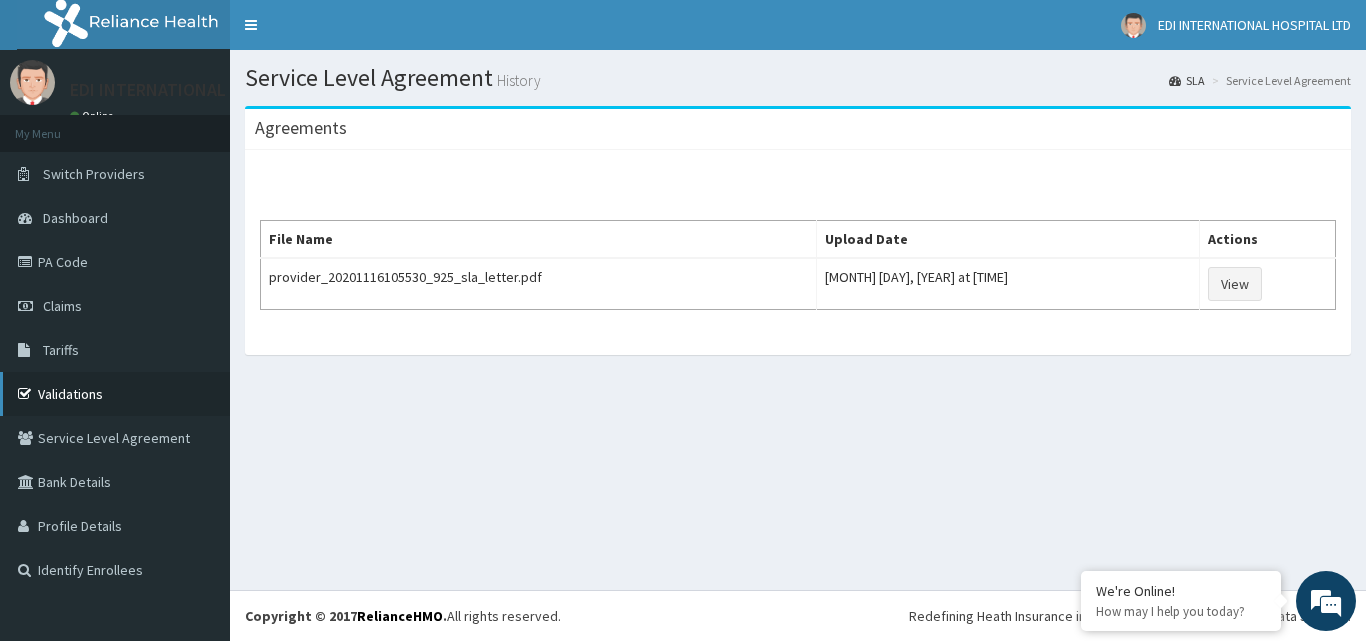 click on "Validations" at bounding box center (115, 394) 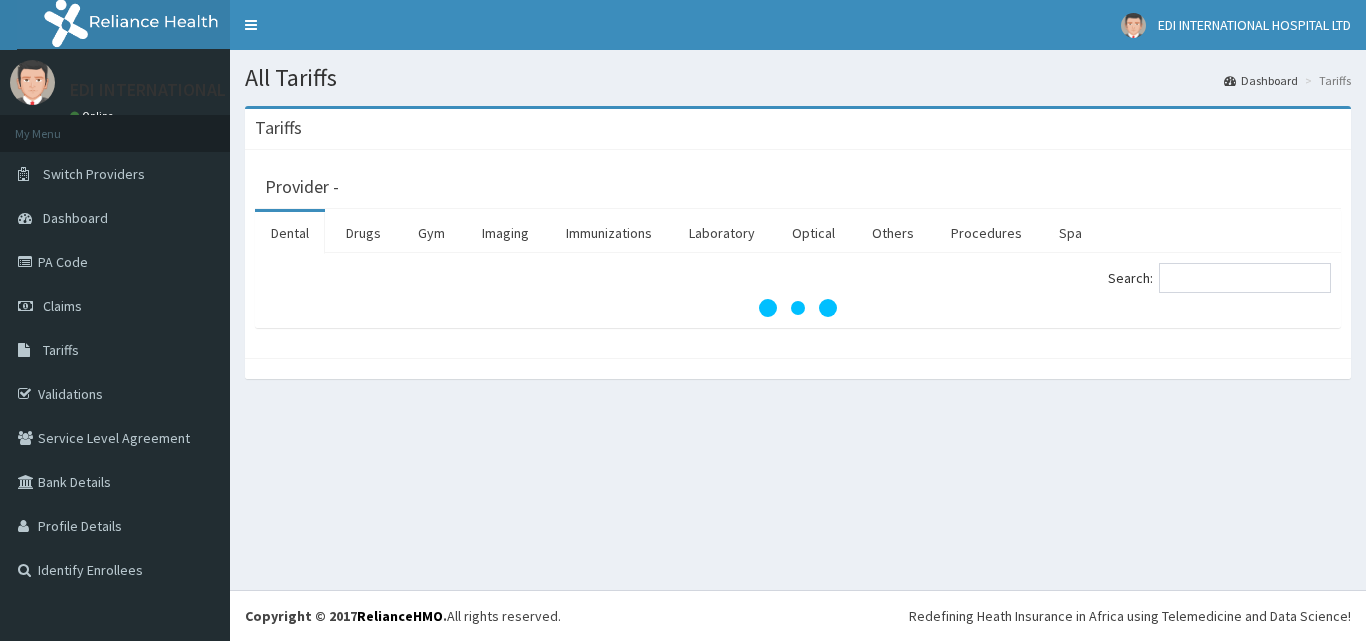 scroll, scrollTop: 0, scrollLeft: 0, axis: both 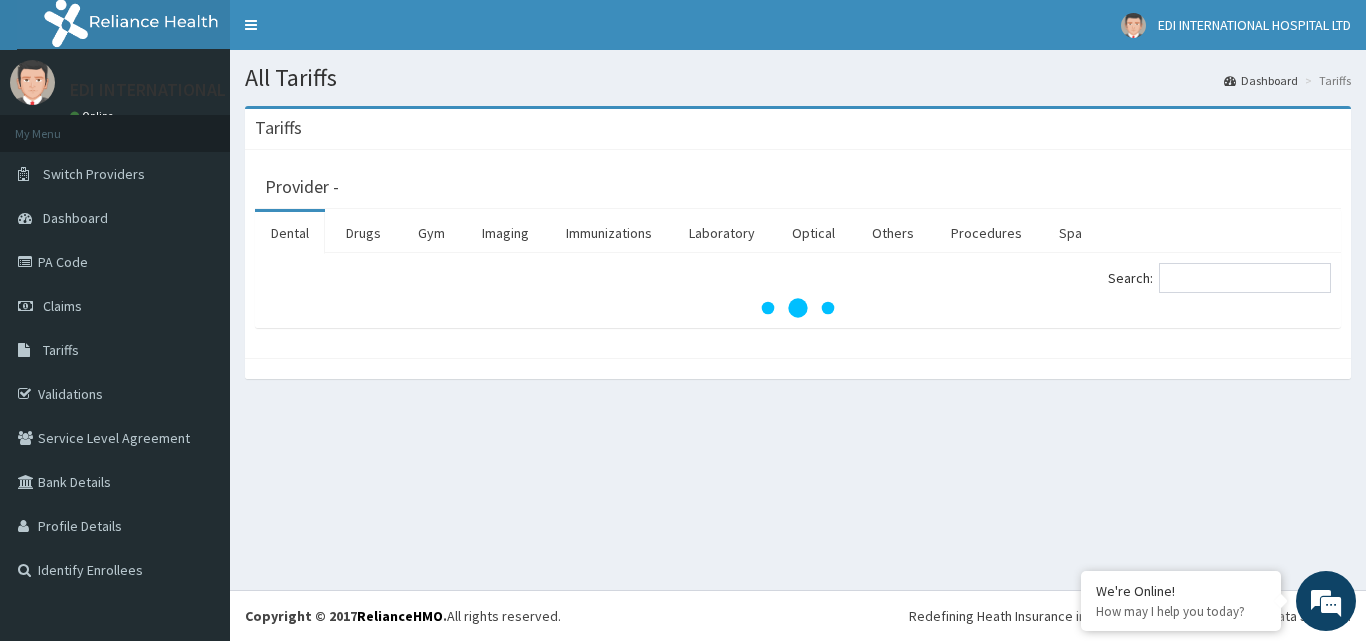 click on "PA Code" at bounding box center [115, 262] 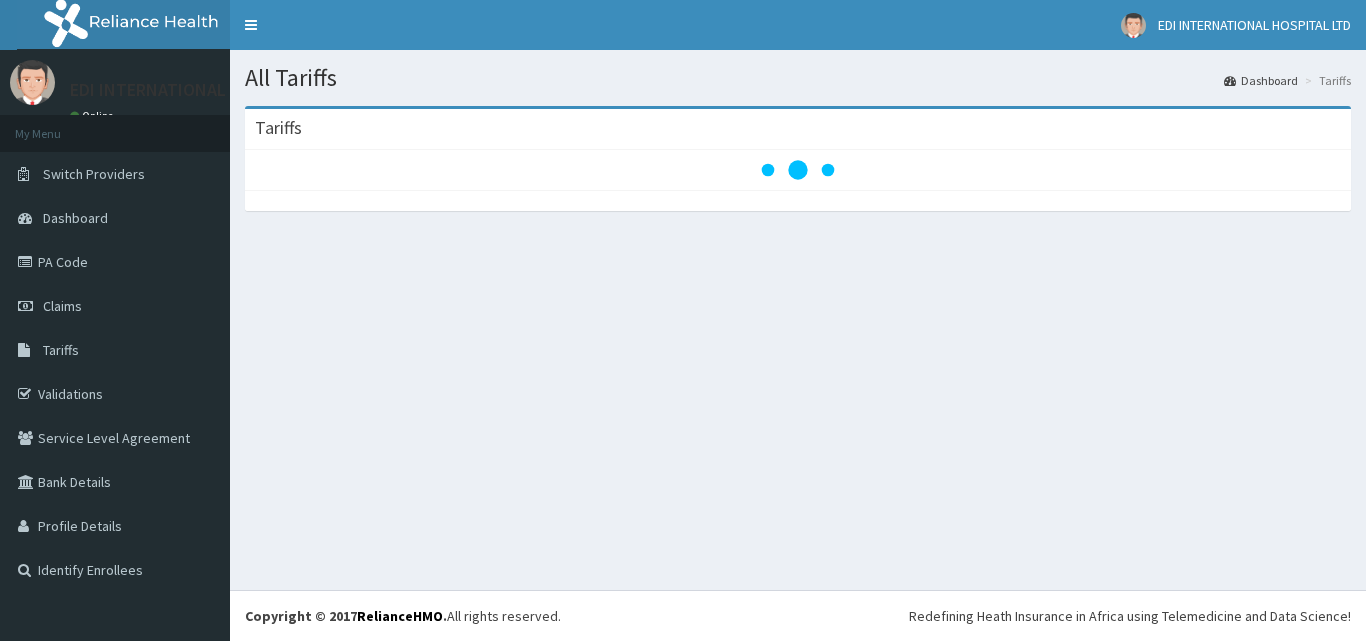scroll, scrollTop: 0, scrollLeft: 0, axis: both 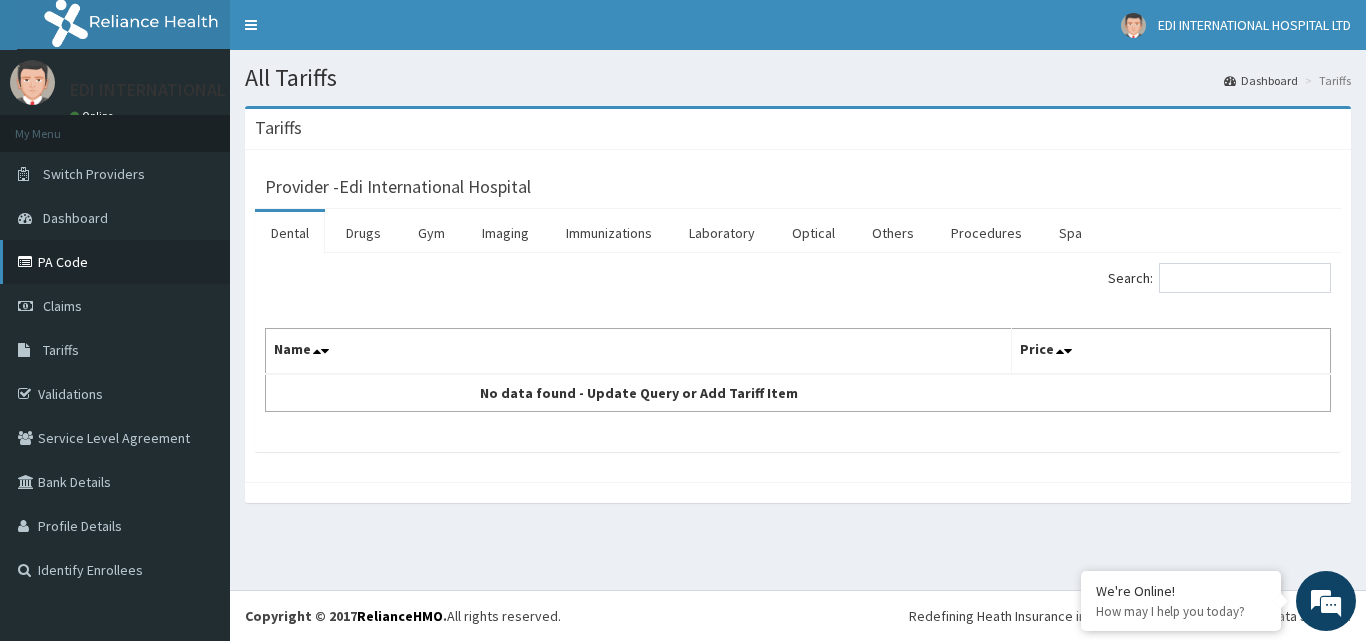 click on "PA Code" at bounding box center [115, 262] 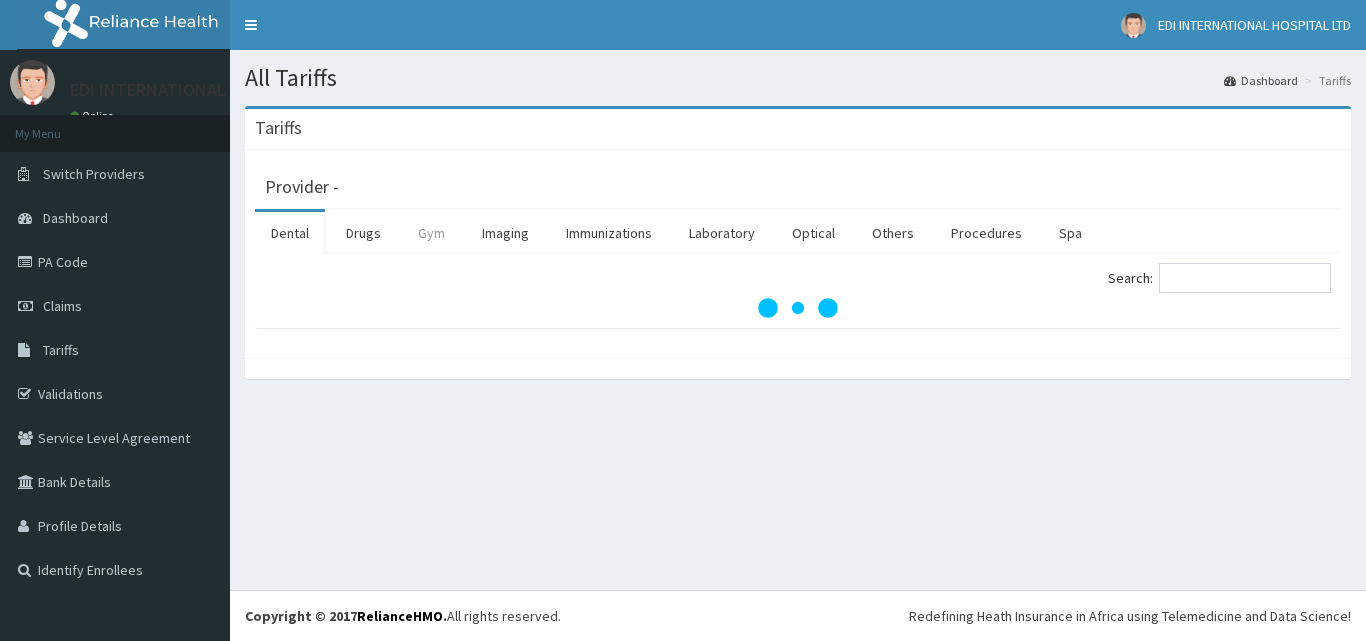 scroll, scrollTop: 0, scrollLeft: 0, axis: both 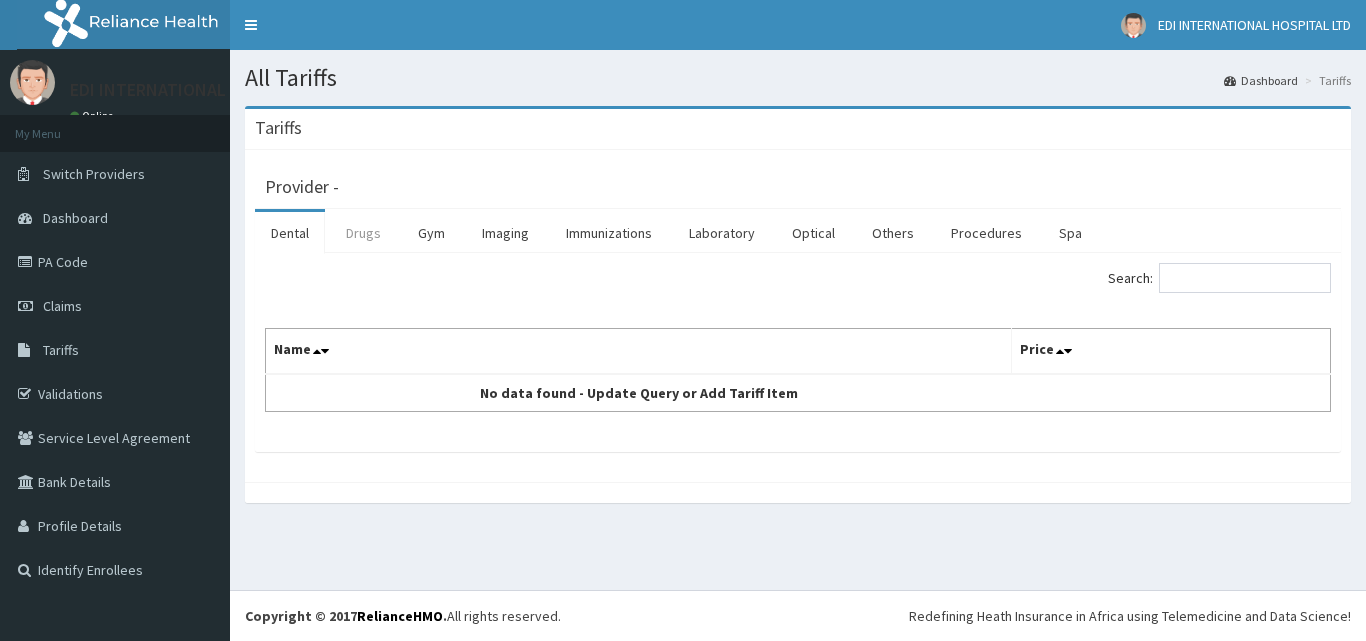 click on "Drugs" at bounding box center [363, 233] 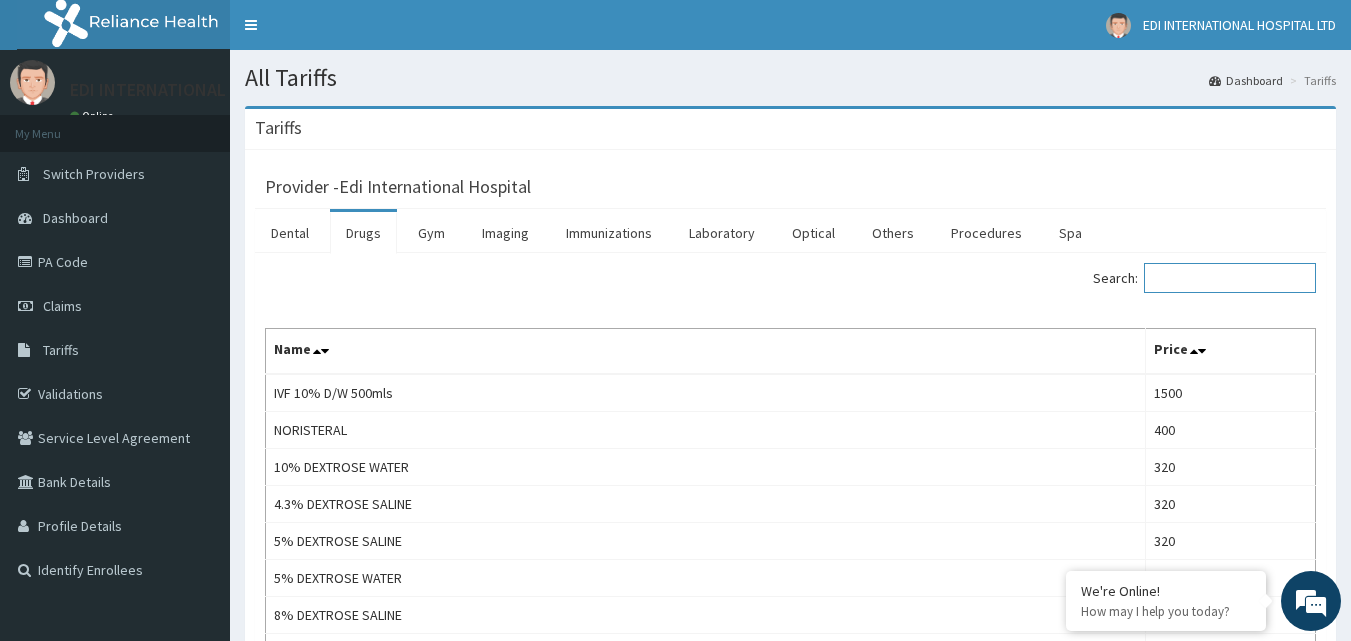click on "Search:" at bounding box center (1230, 278) 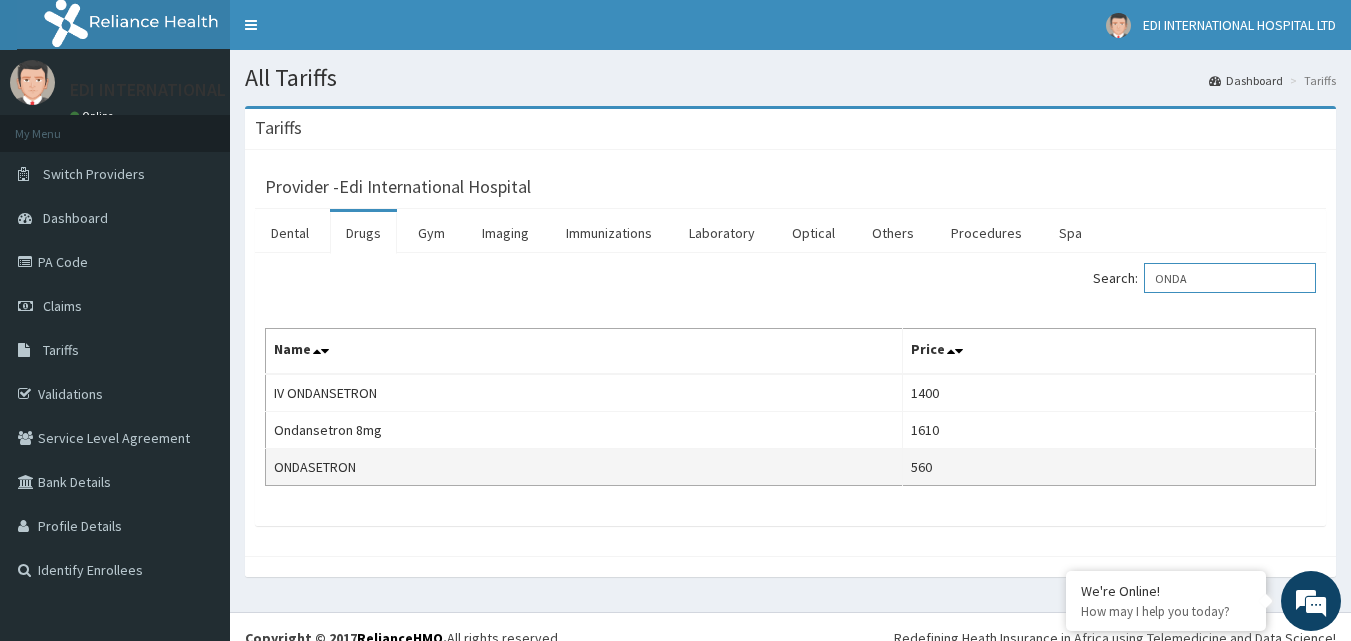 scroll, scrollTop: 0, scrollLeft: 0, axis: both 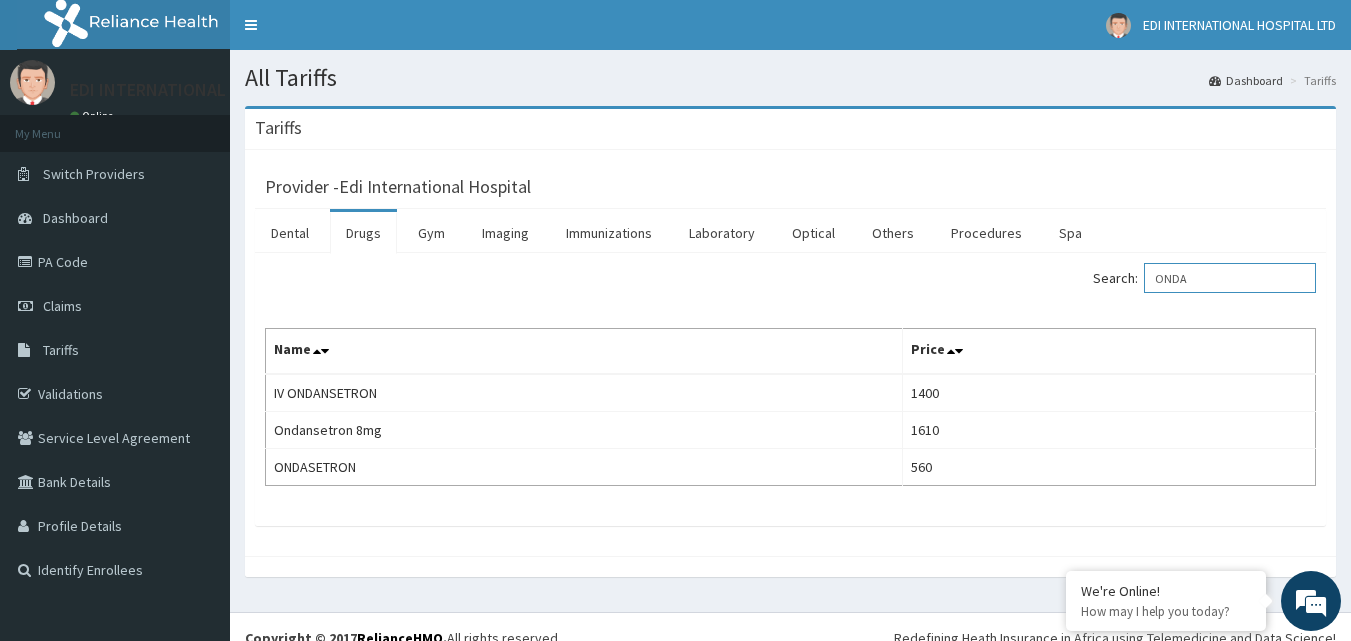 drag, startPoint x: 1255, startPoint y: 289, endPoint x: 1041, endPoint y: 336, distance: 219.10043 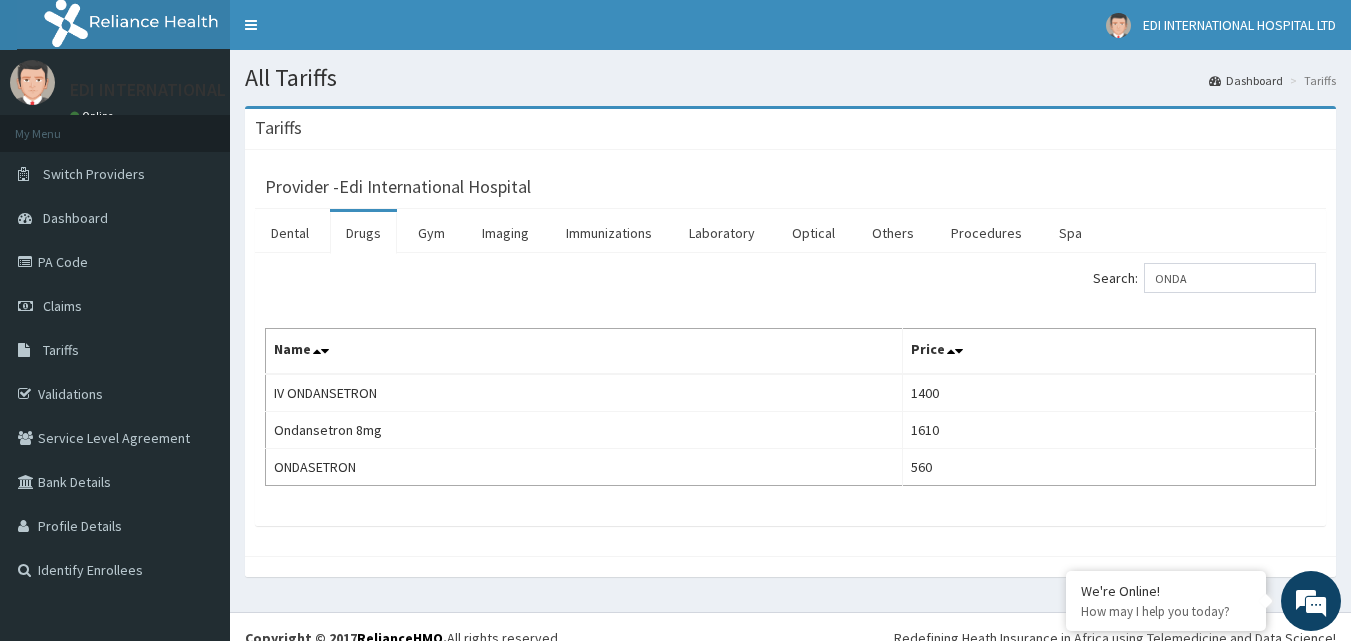 click on "Price" at bounding box center (1109, 352) 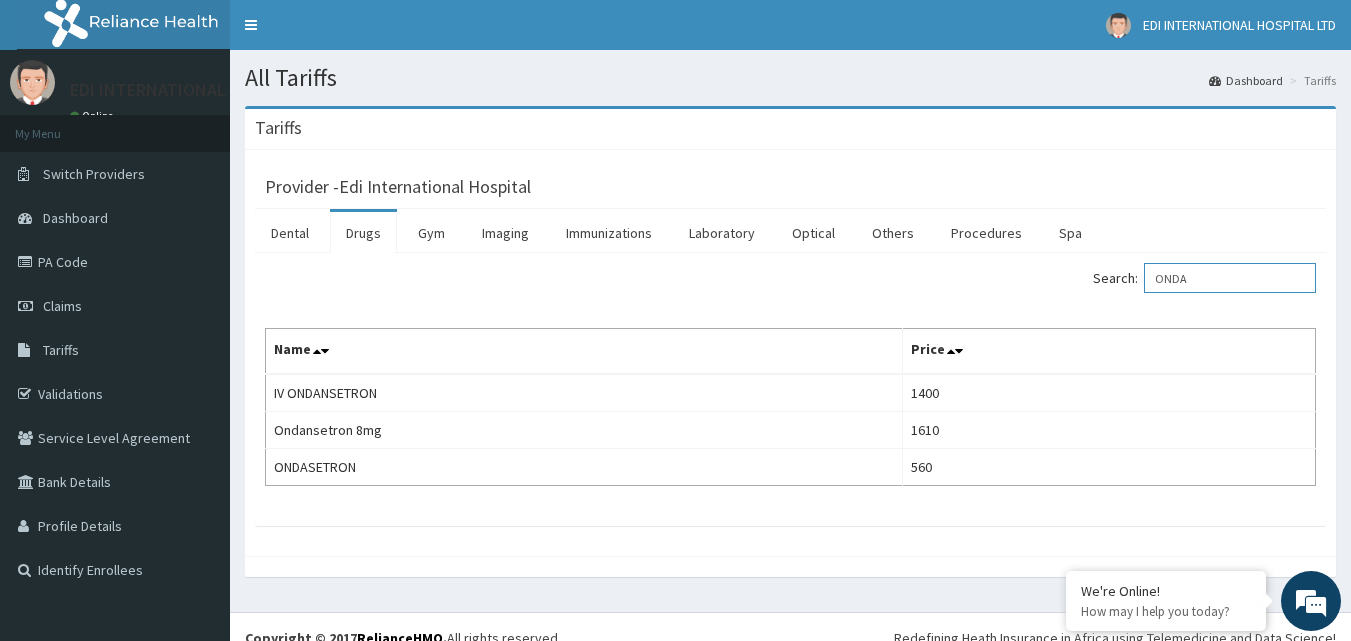 click on "ONDA" at bounding box center [1230, 278] 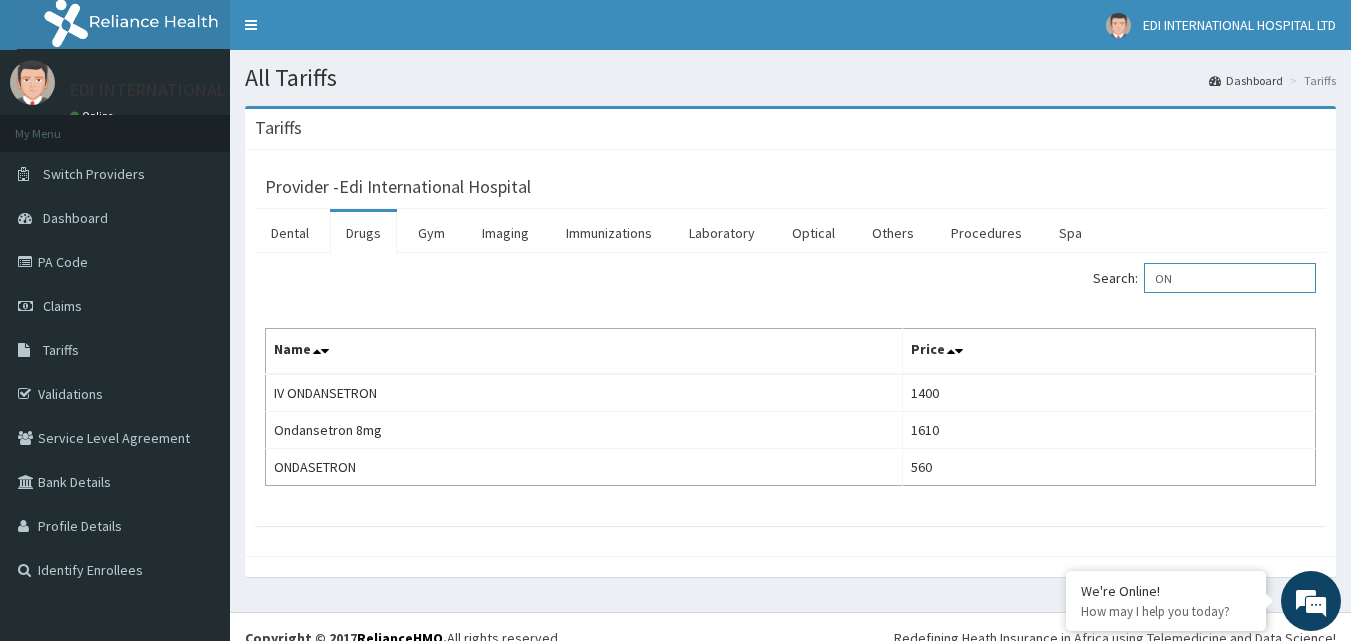 type on "O" 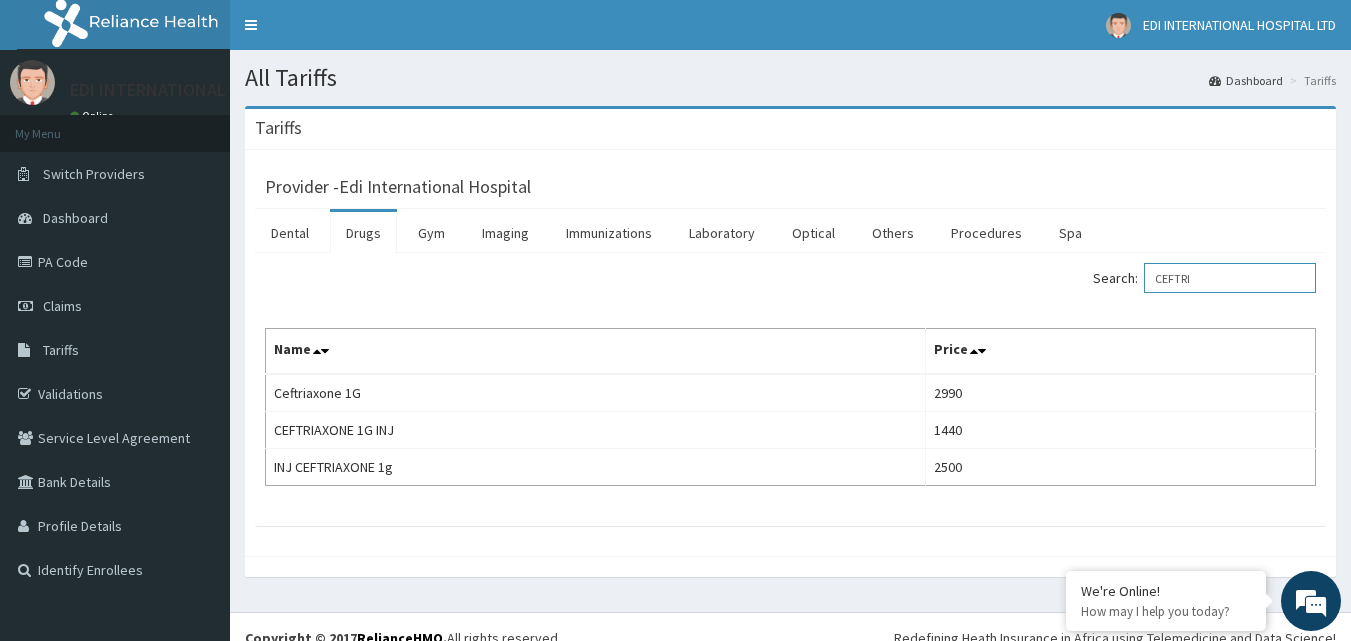 type on "CEFTRI" 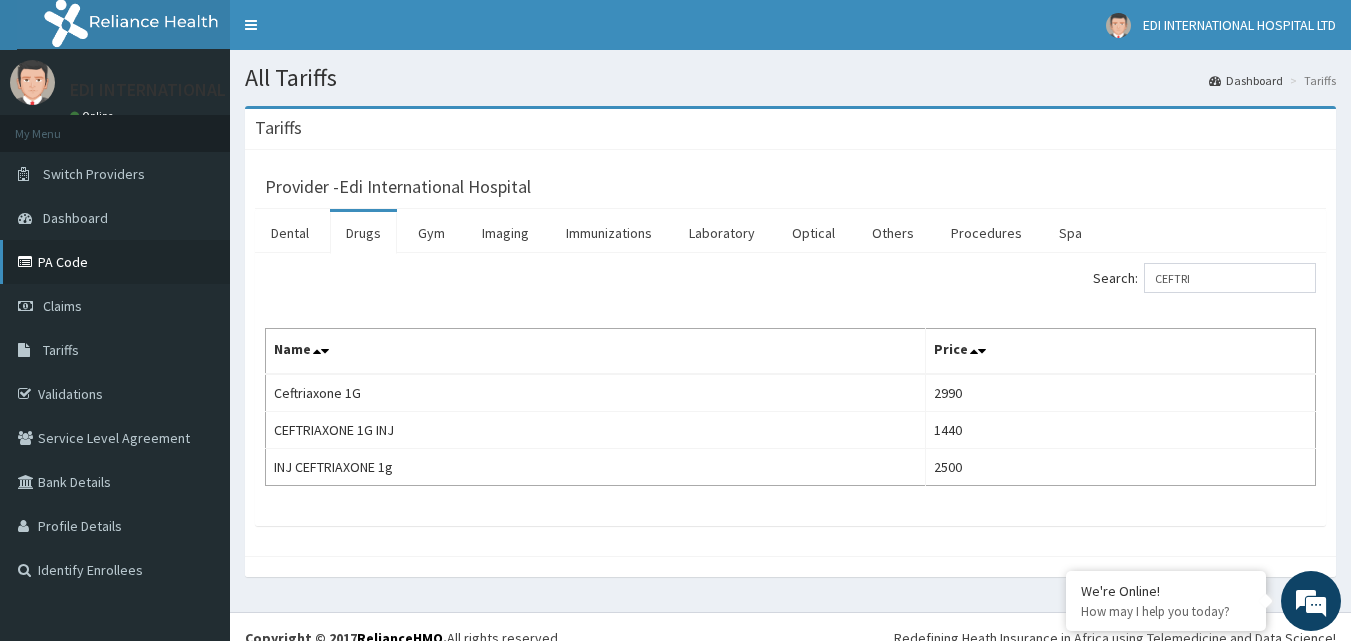 click on "PA Code" at bounding box center [115, 262] 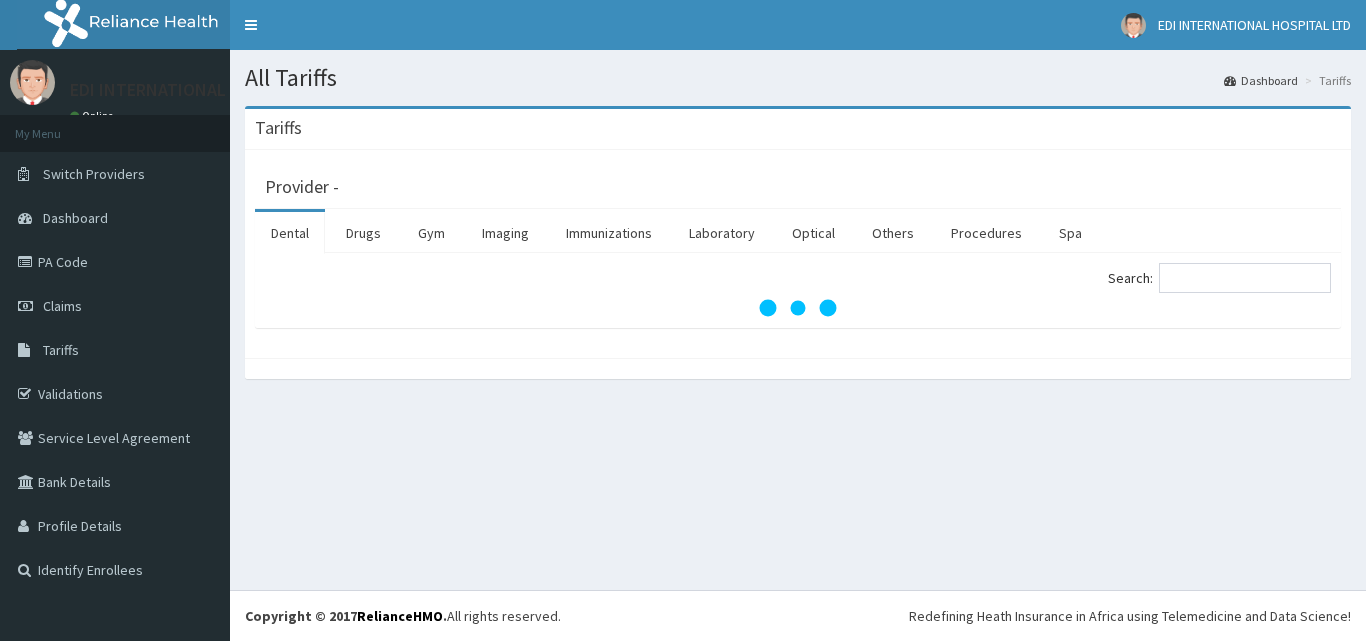 scroll, scrollTop: 0, scrollLeft: 0, axis: both 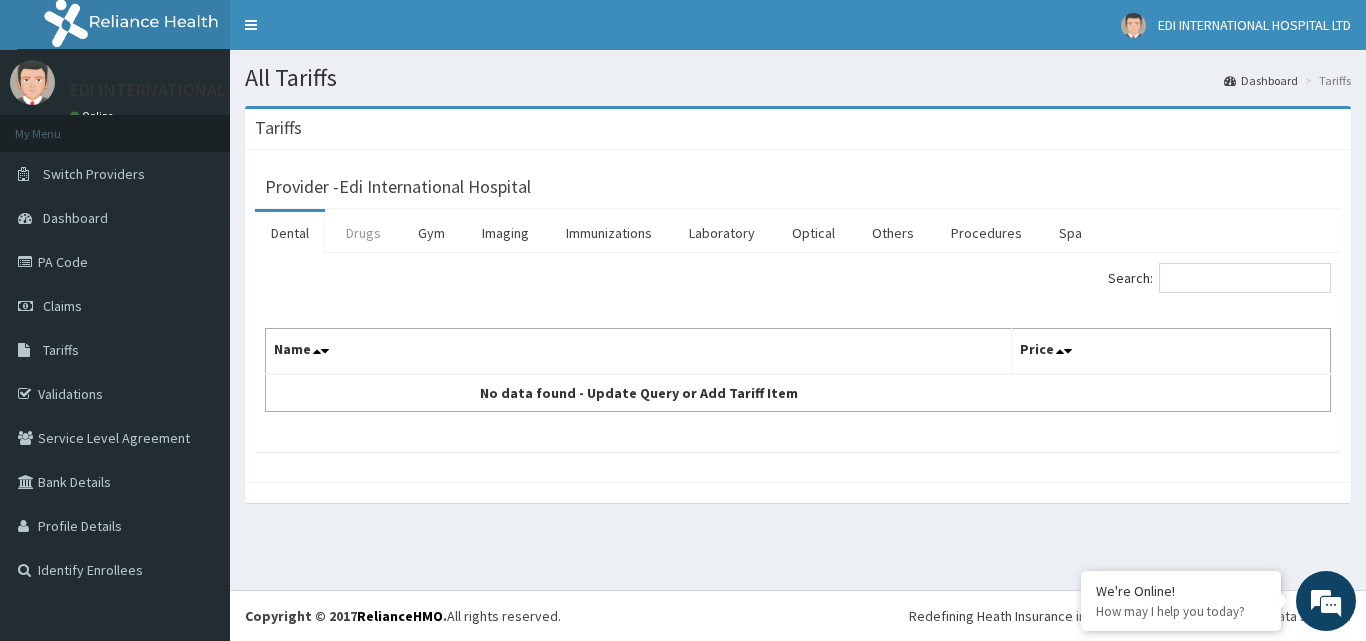 click on "Drugs" at bounding box center [363, 233] 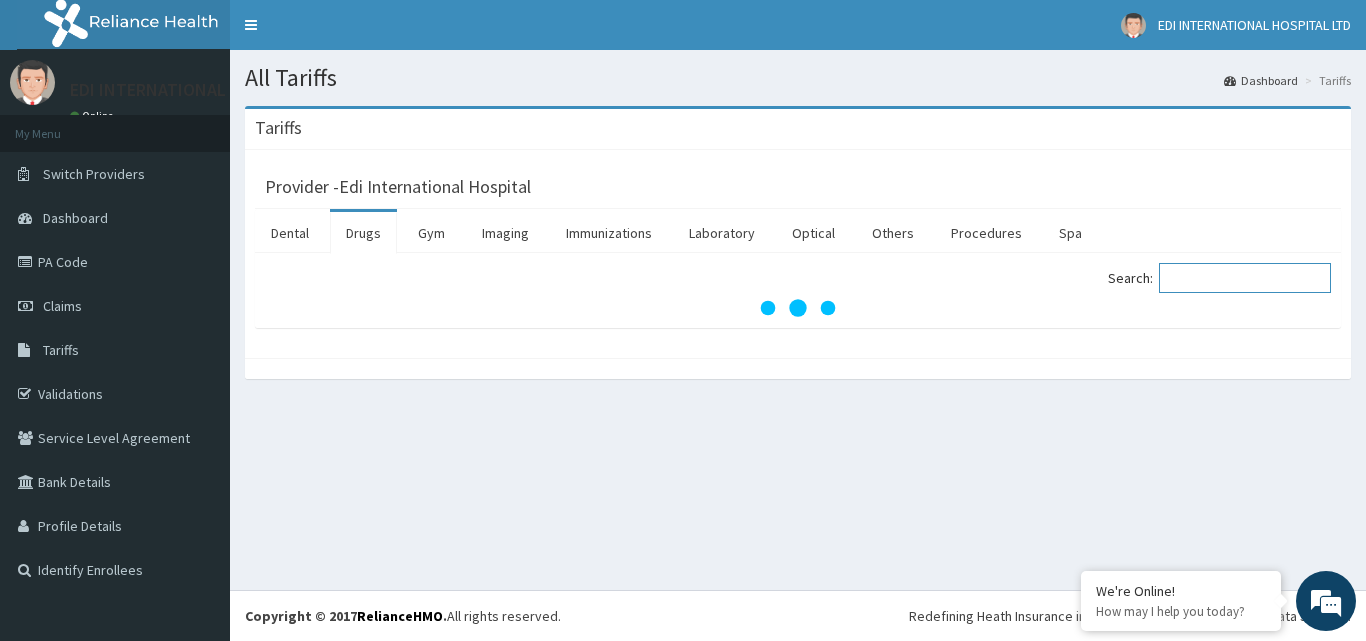 click on "Search:" at bounding box center (1245, 278) 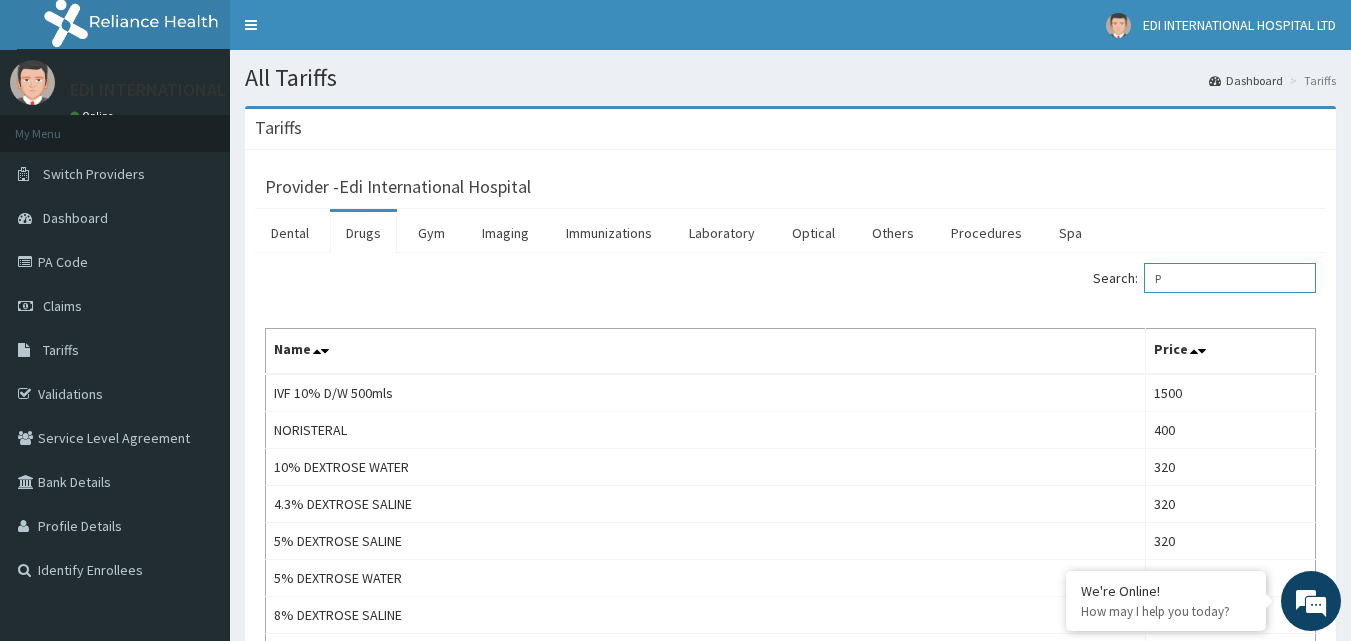 scroll, scrollTop: 0, scrollLeft: 0, axis: both 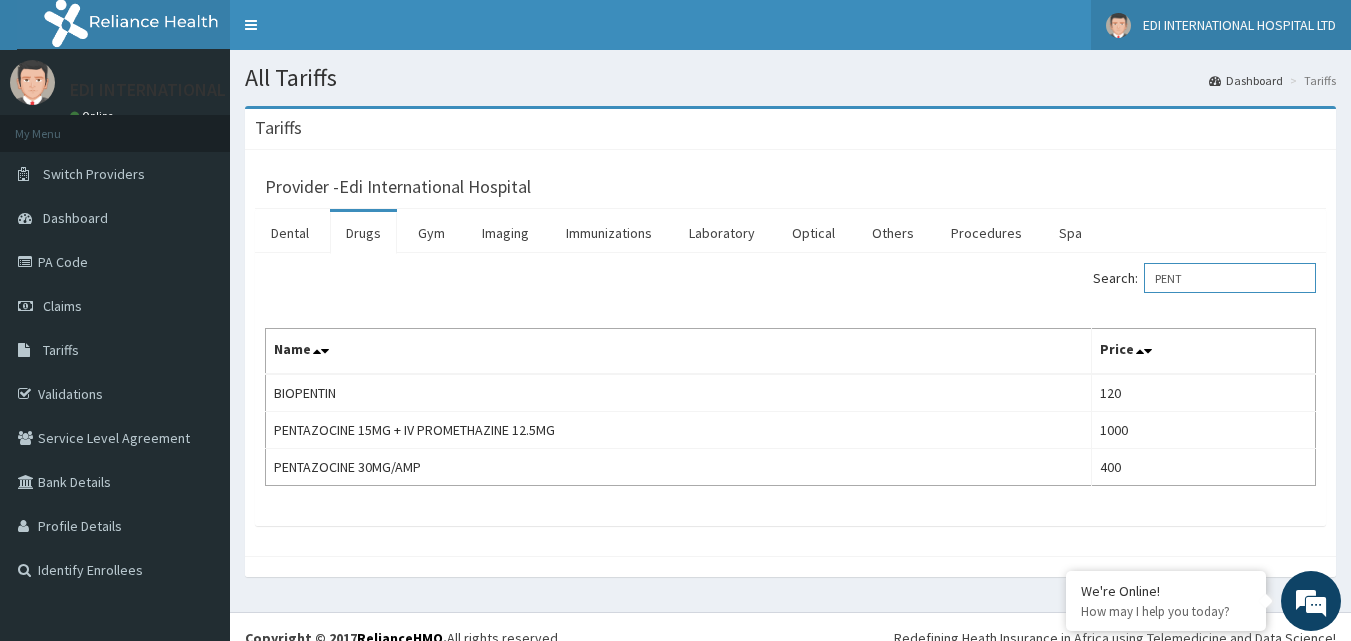 type on "PENT" 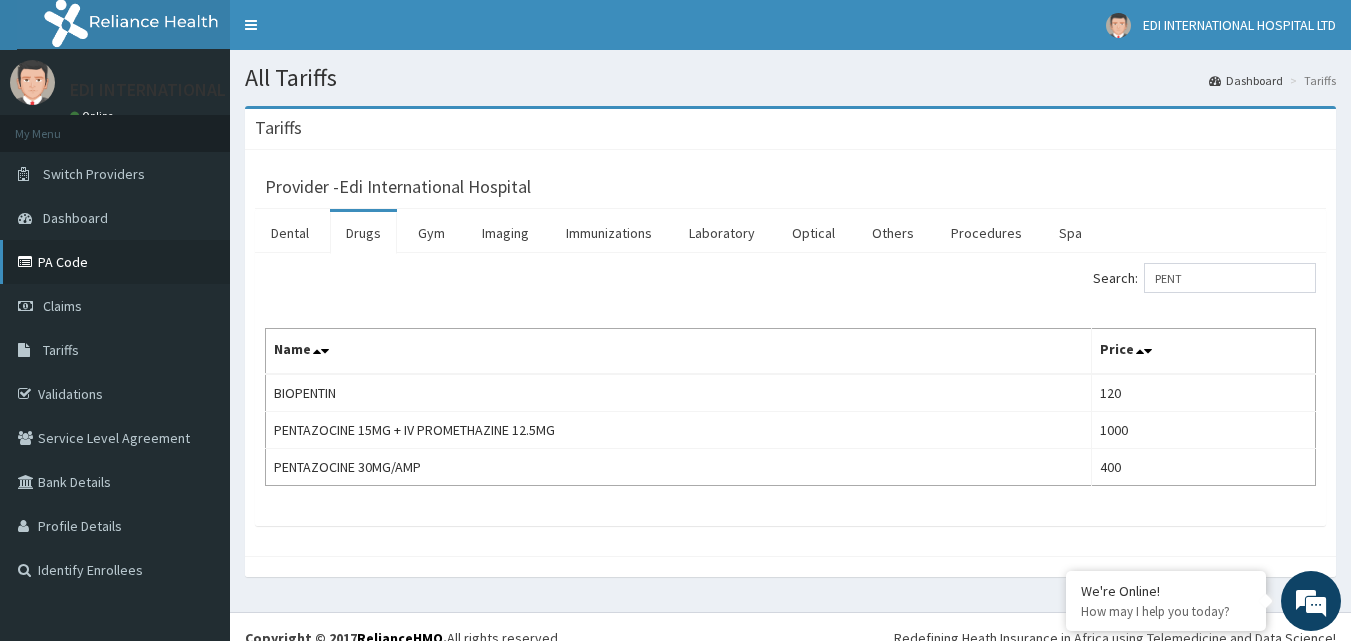 click on "PA Code" at bounding box center [115, 262] 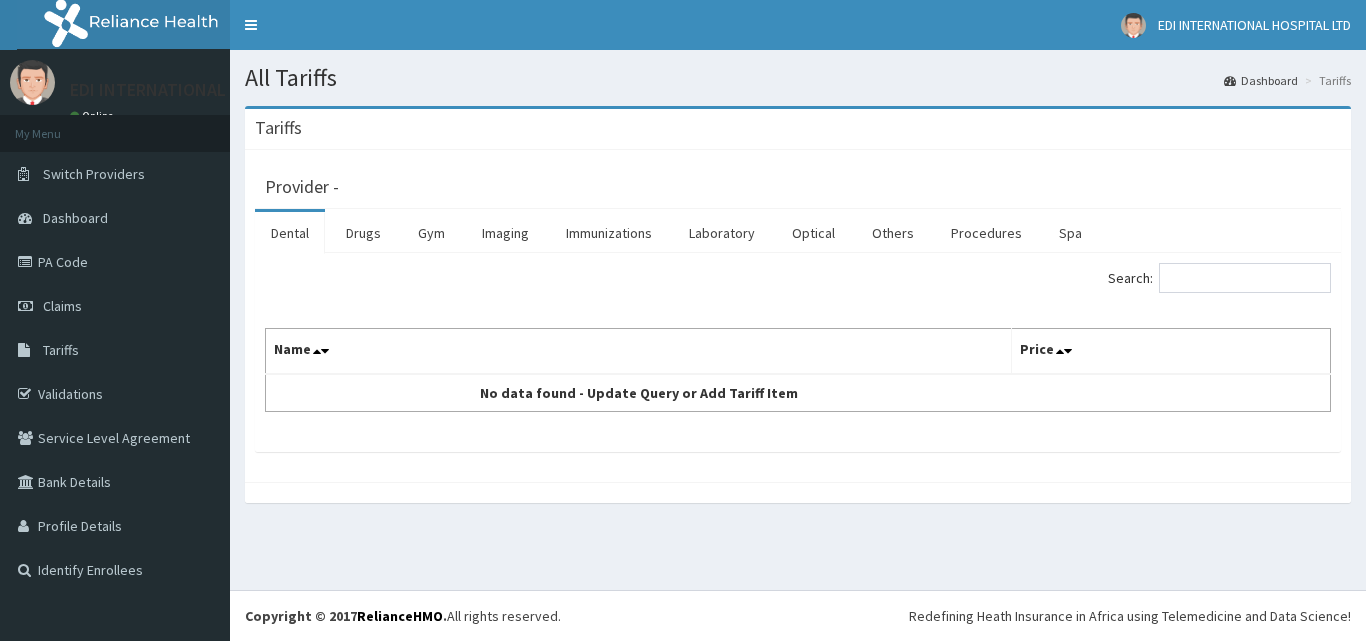 scroll, scrollTop: 0, scrollLeft: 0, axis: both 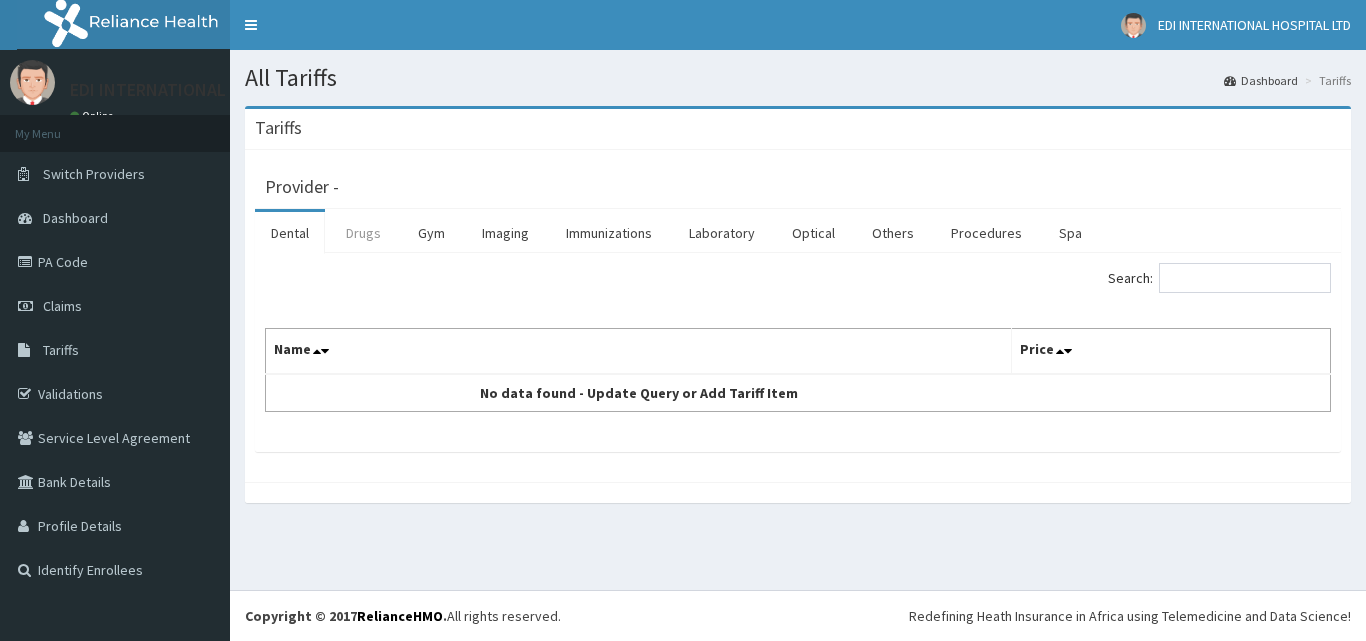 click on "Drugs" at bounding box center [363, 233] 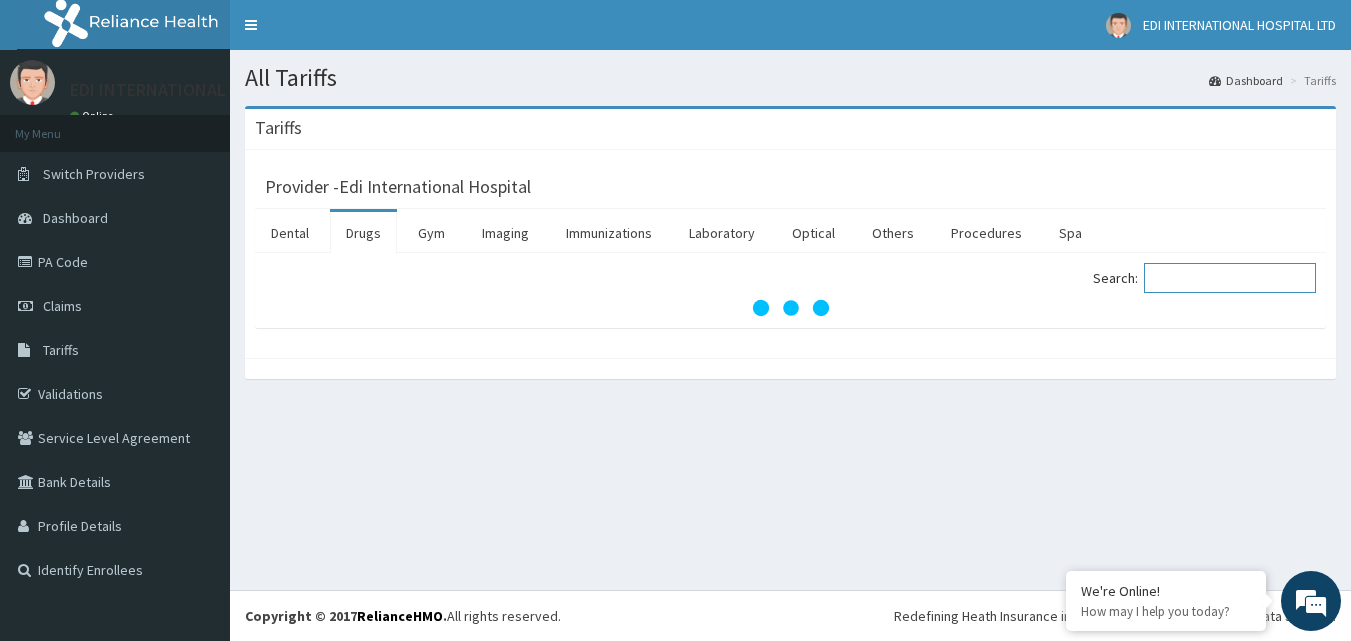 click on "Search:" at bounding box center [1230, 278] 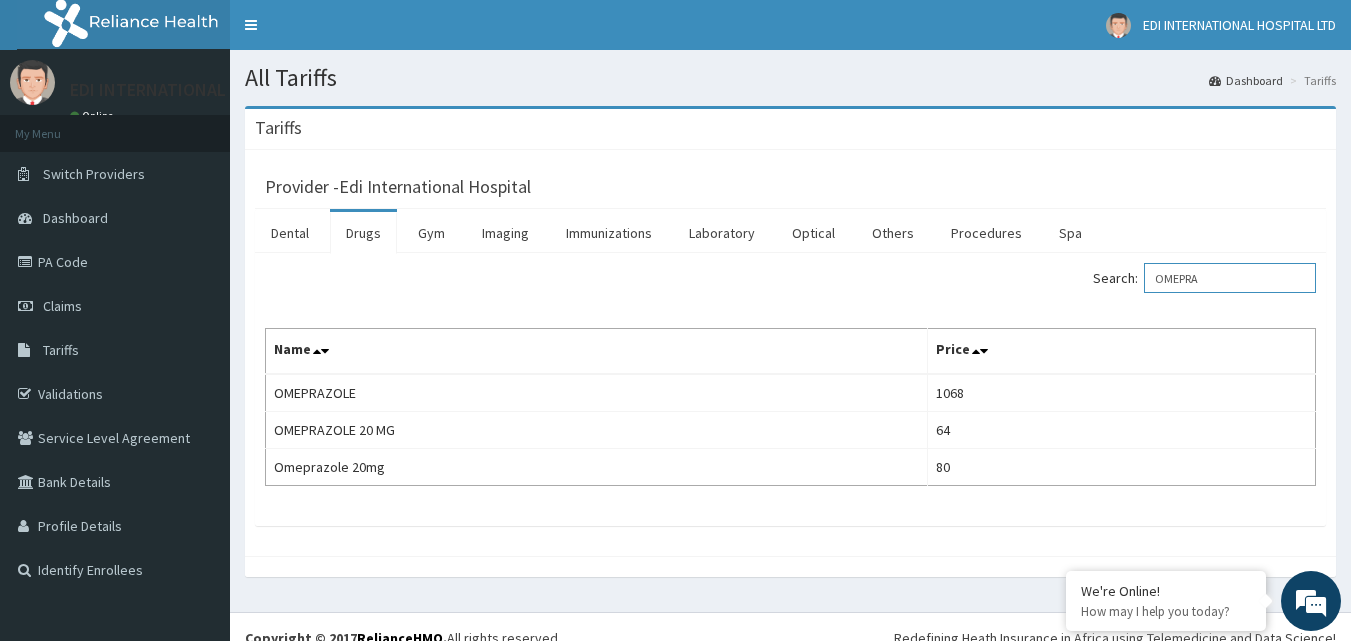 scroll, scrollTop: 0, scrollLeft: 0, axis: both 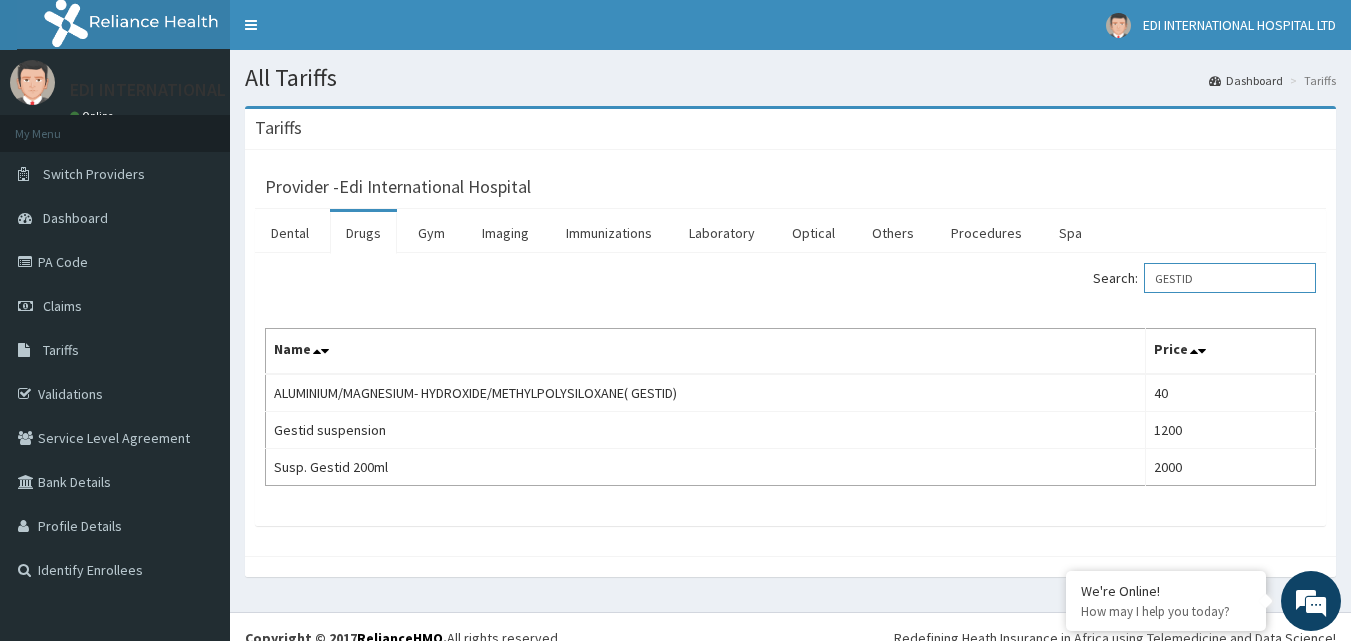 type on "GESTID" 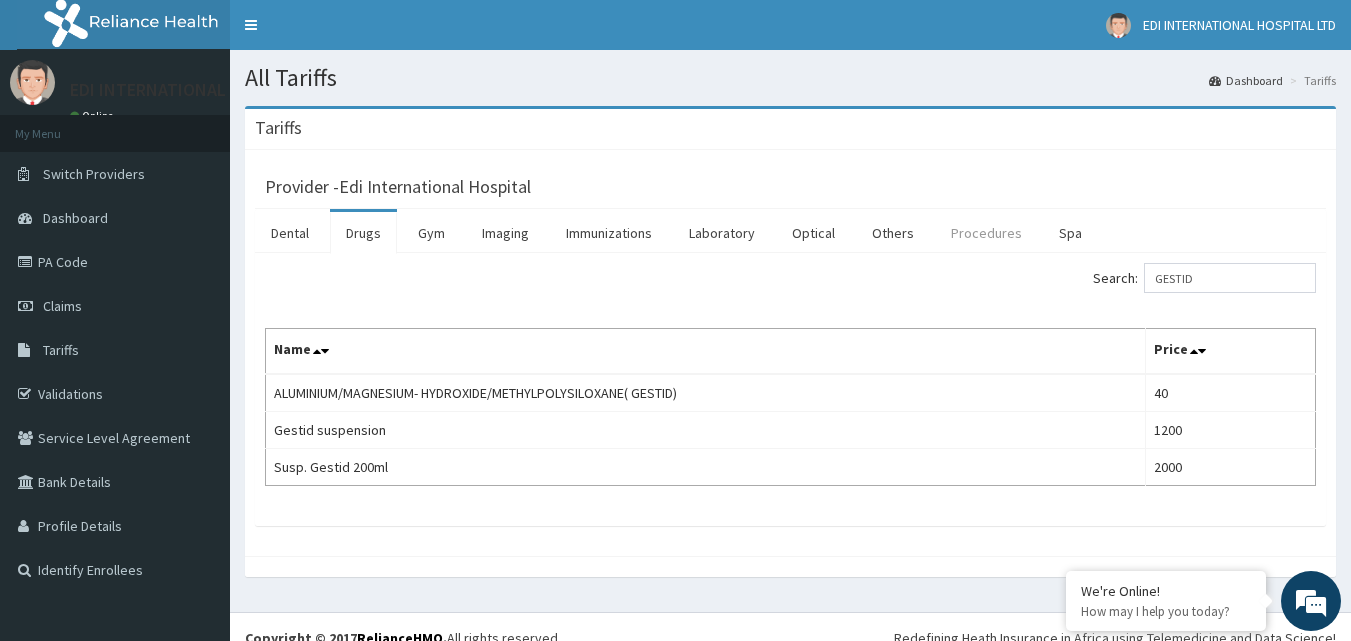click on "Procedures" at bounding box center (986, 233) 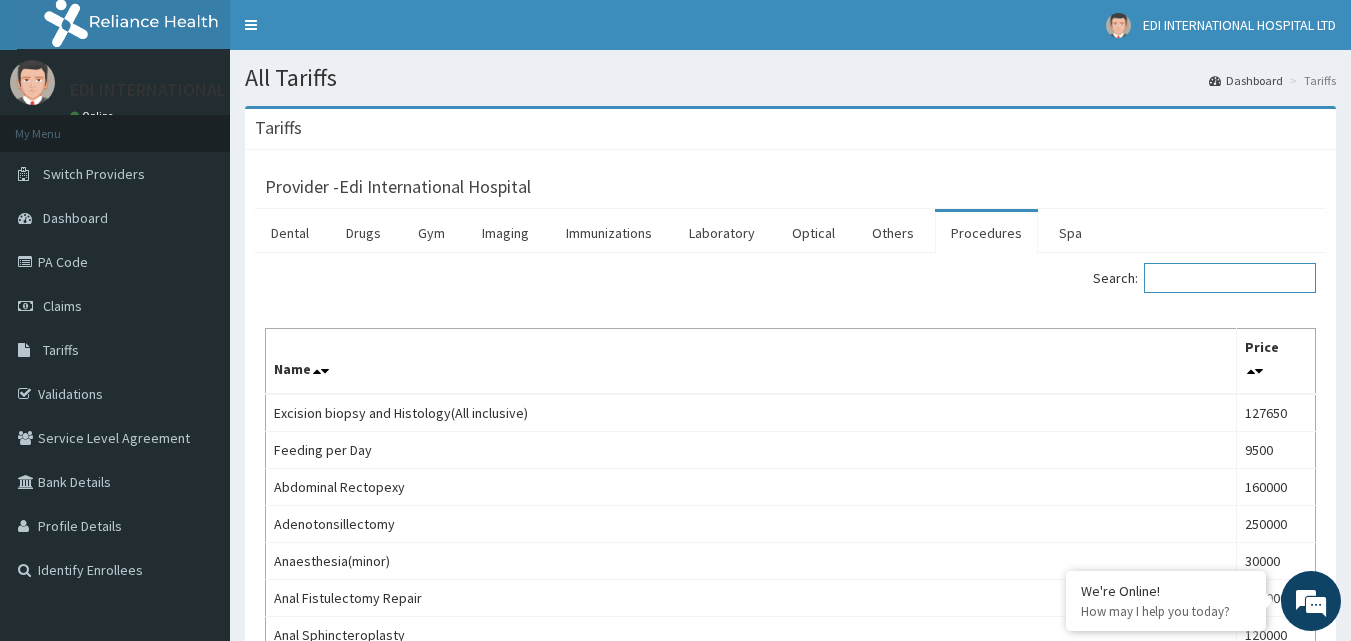 click on "Search:" at bounding box center [1230, 278] 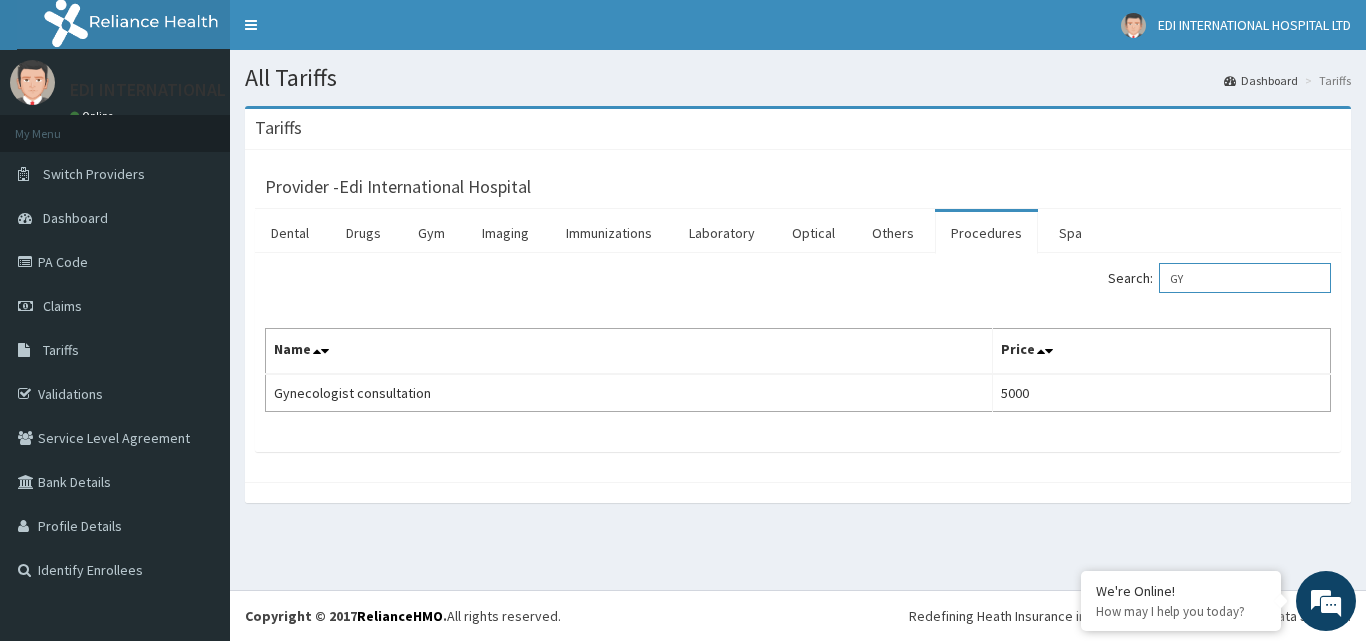 type on "G" 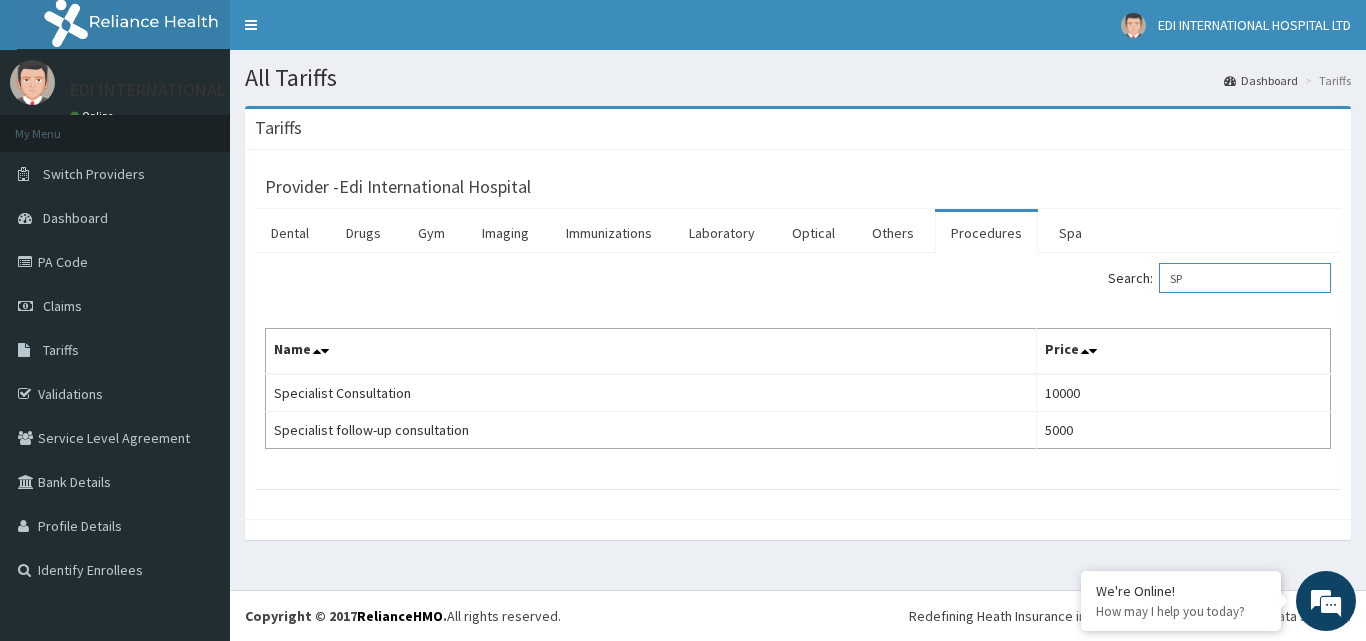 type on "S" 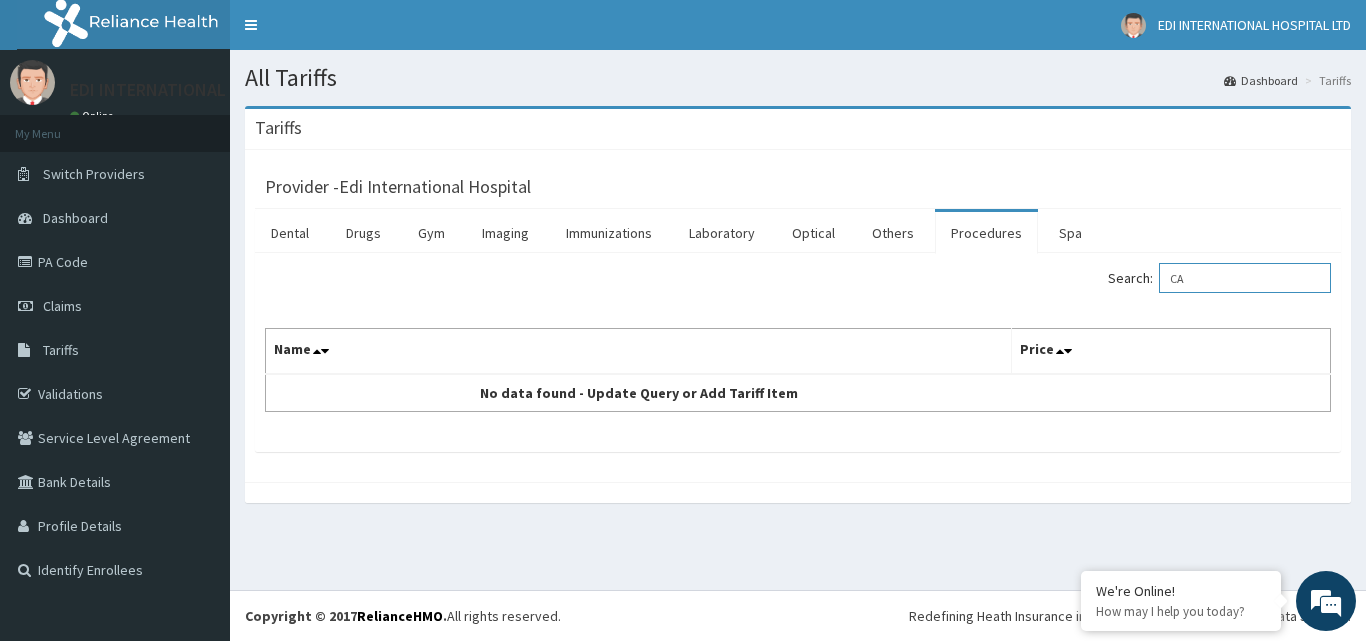 type on "C" 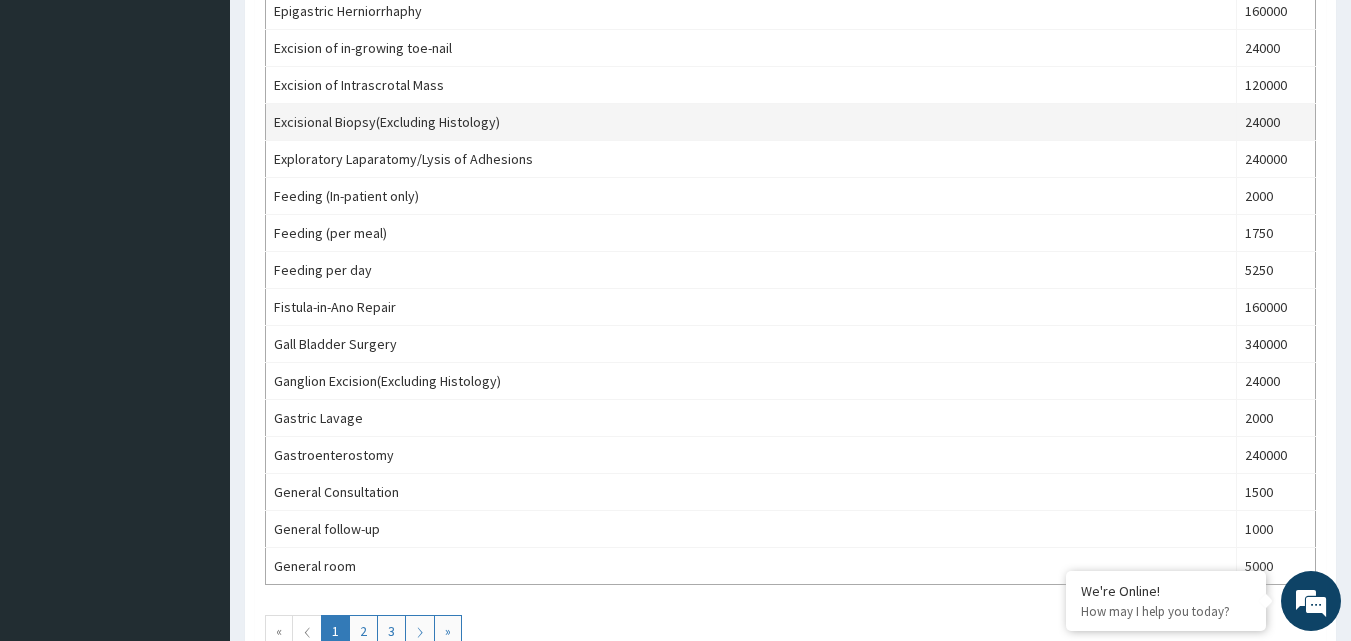 scroll, scrollTop: 1800, scrollLeft: 0, axis: vertical 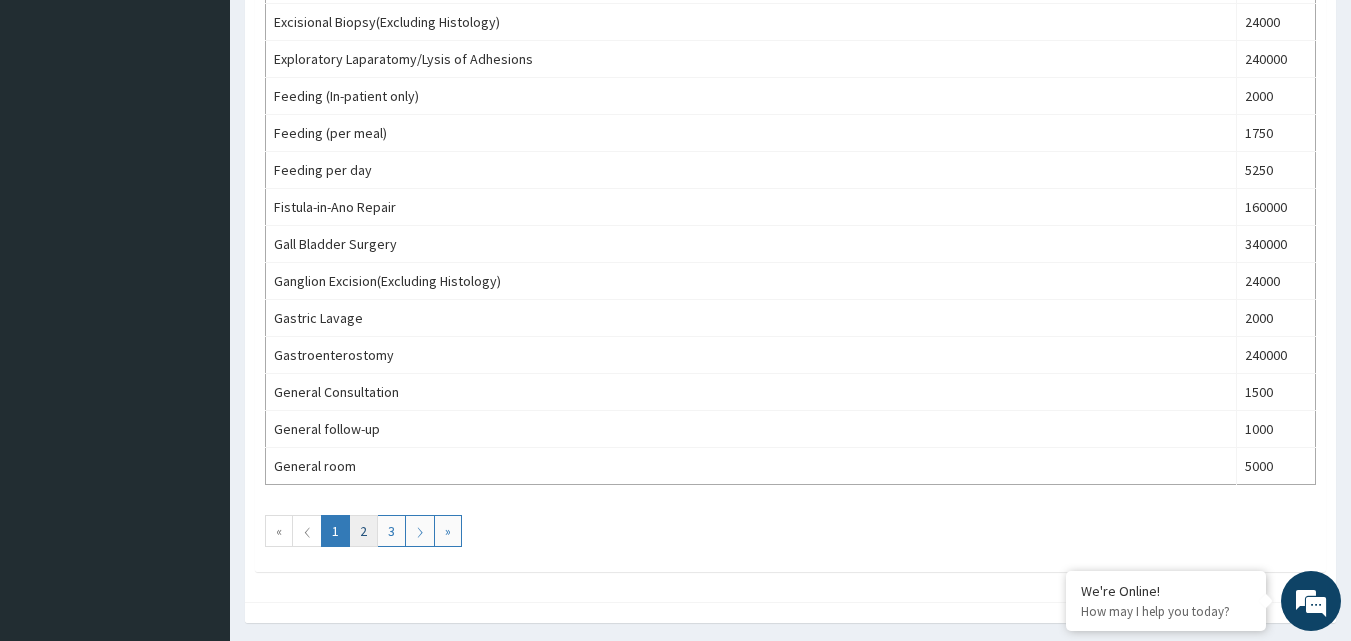 click on "2" at bounding box center (363, 531) 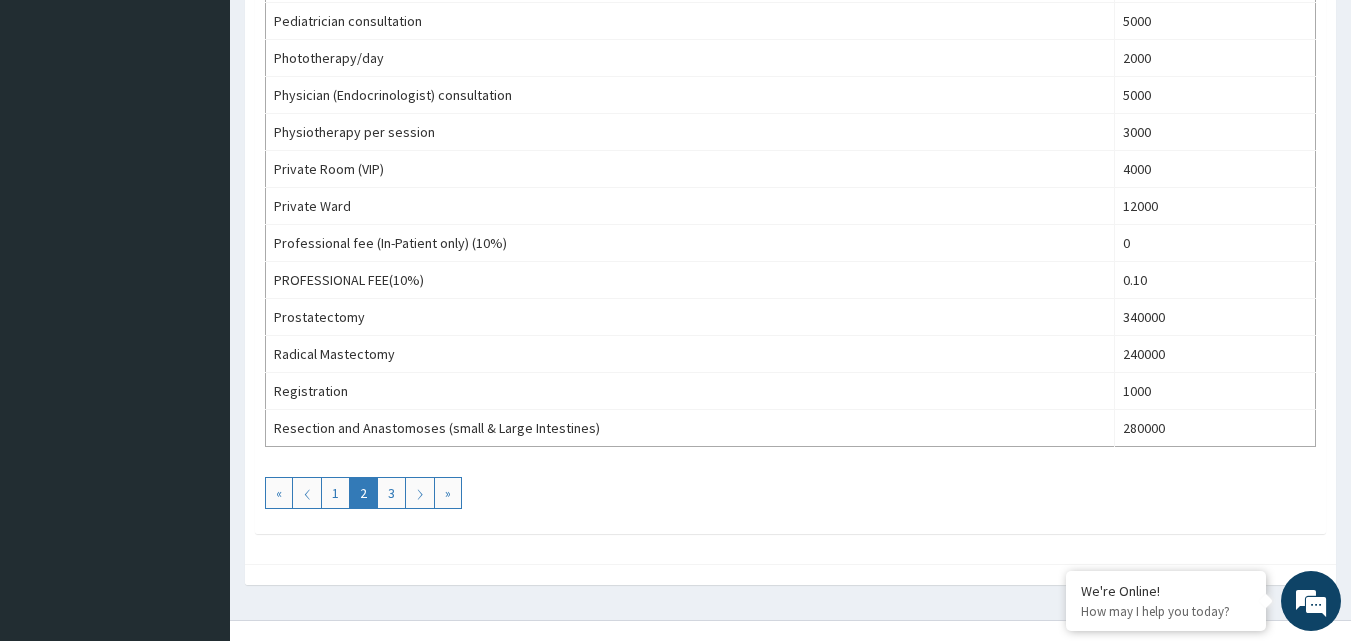 scroll, scrollTop: 1800, scrollLeft: 0, axis: vertical 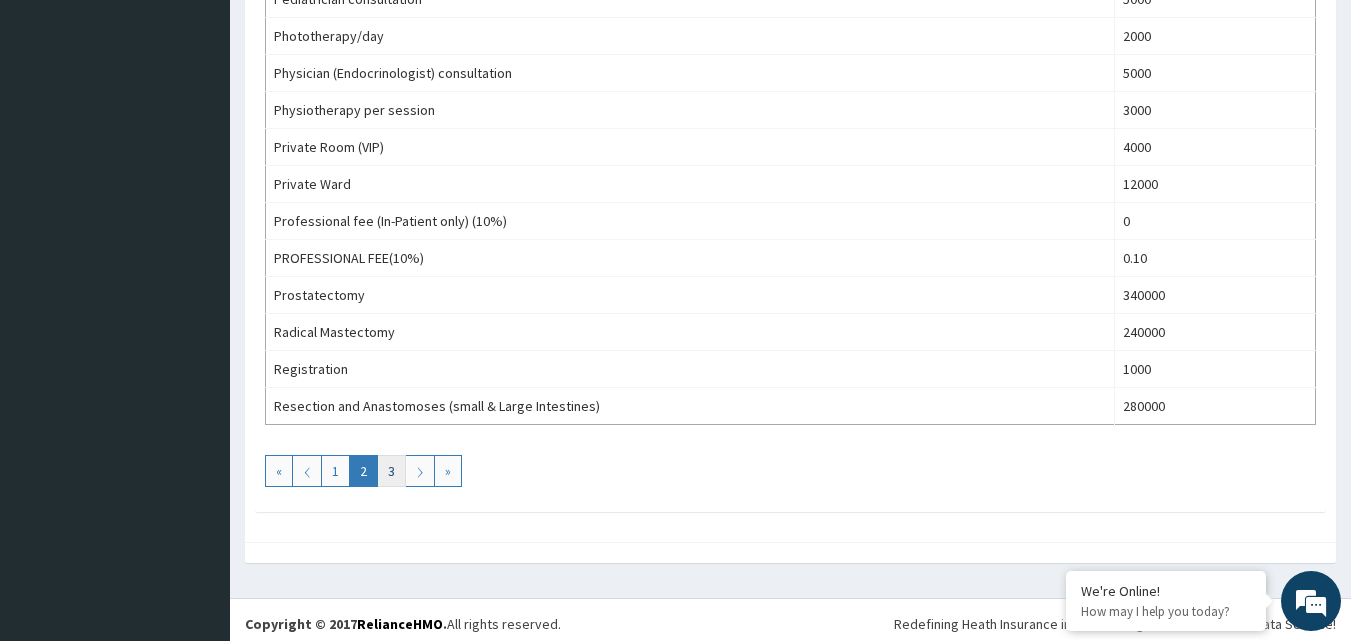 click on "3" at bounding box center (391, 471) 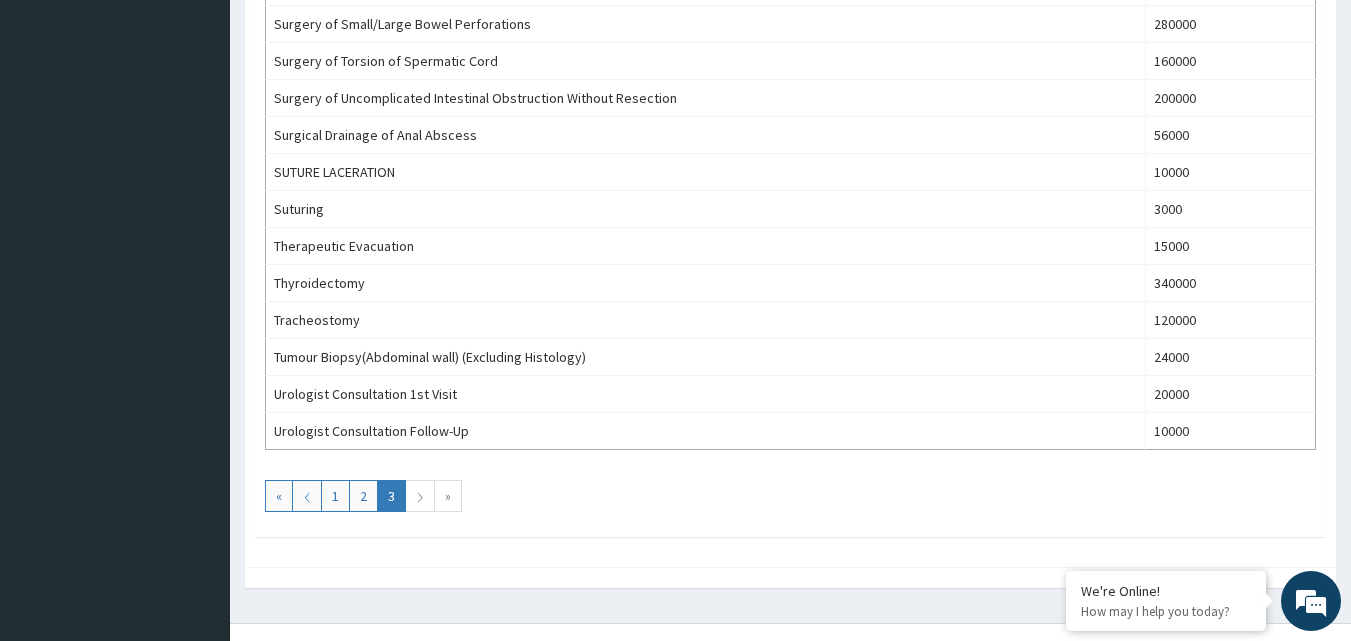 scroll, scrollTop: 735, scrollLeft: 0, axis: vertical 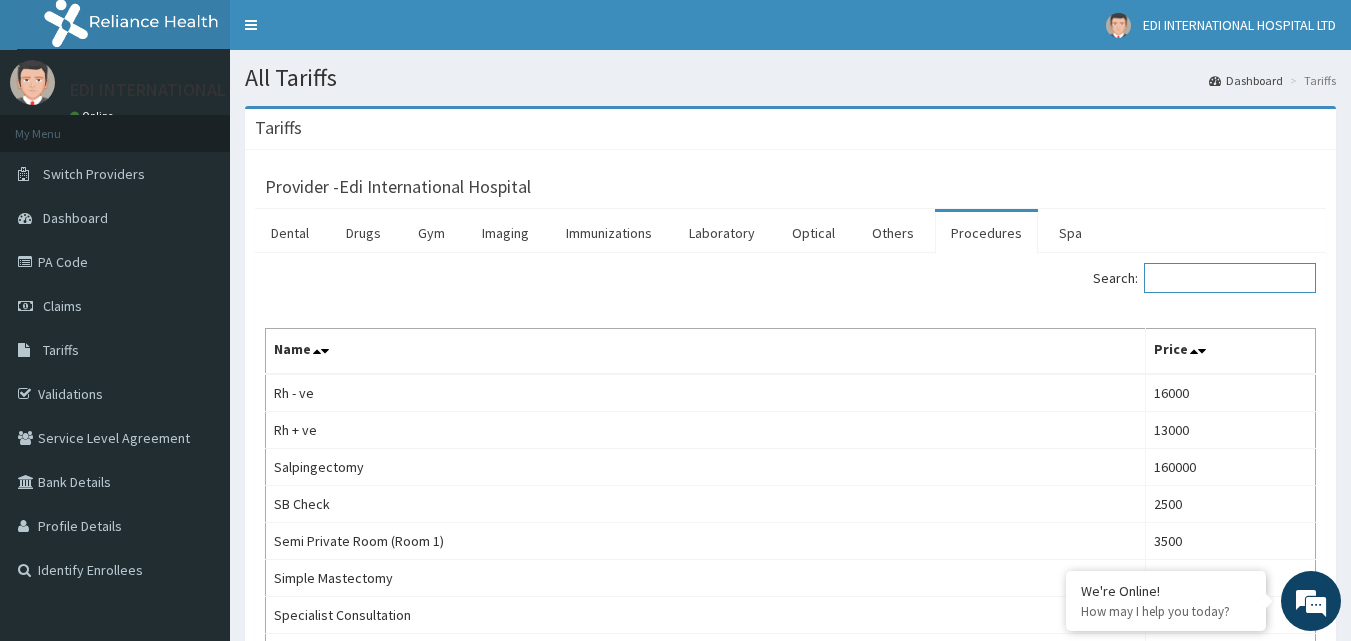 click on "Search:" at bounding box center [1230, 278] 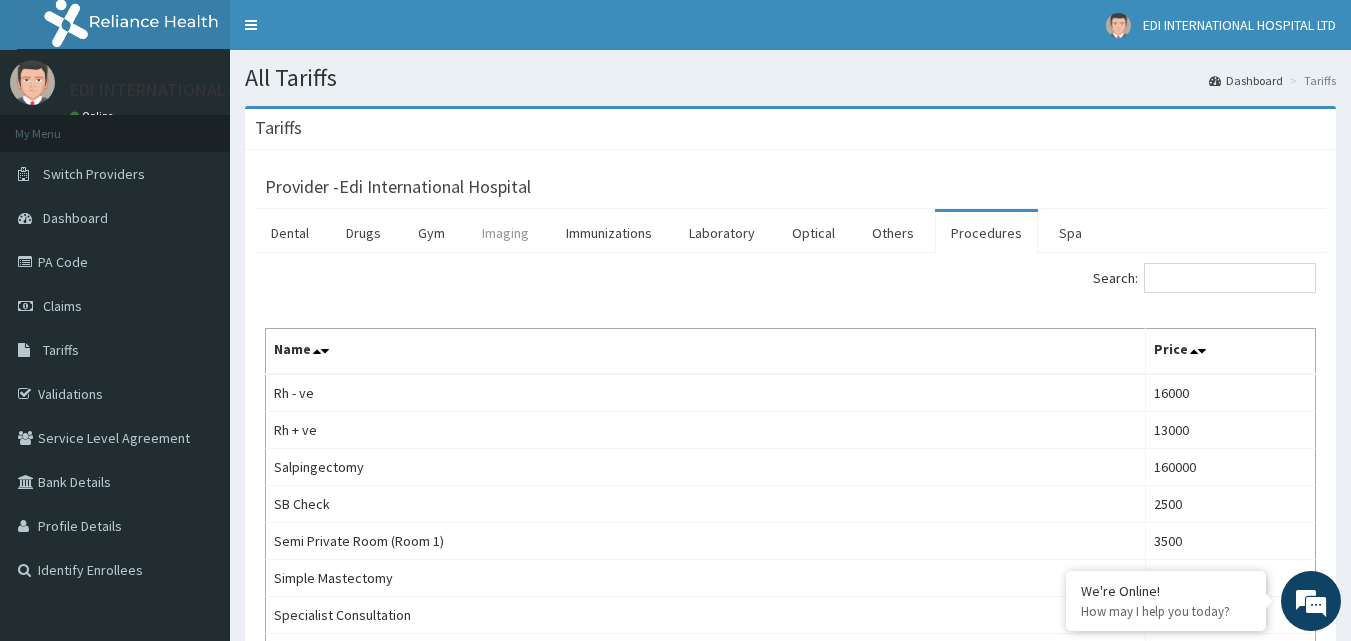 click on "Imaging" at bounding box center [505, 233] 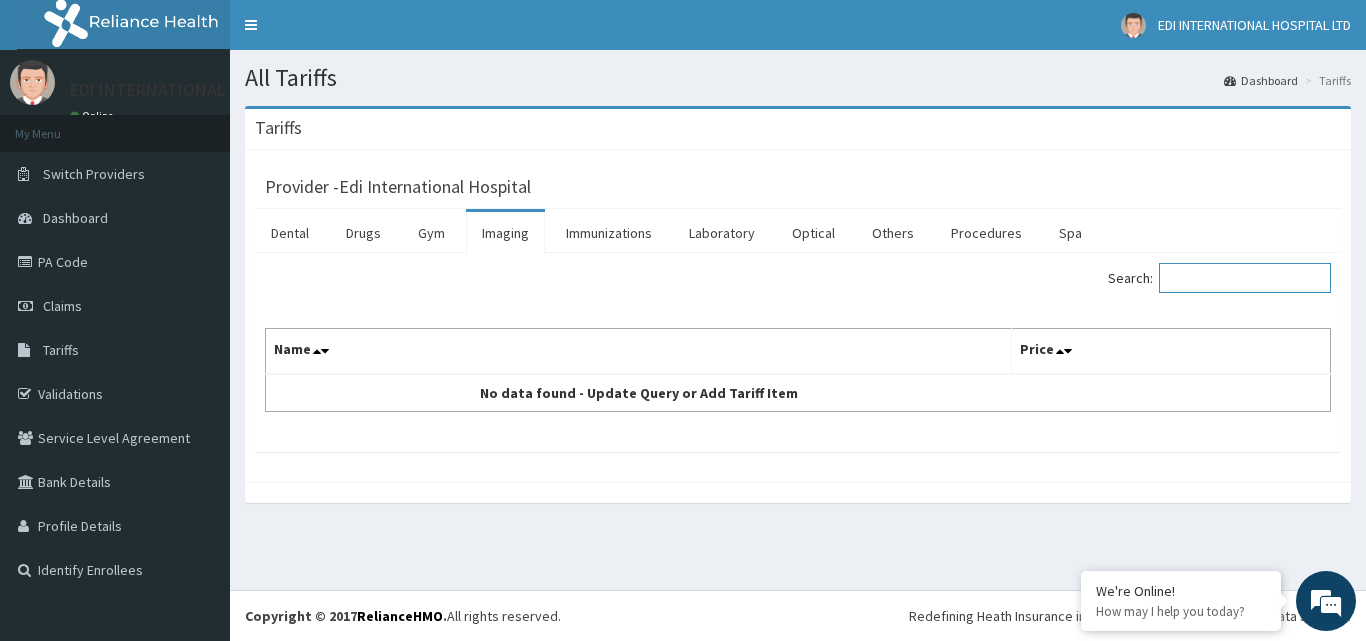 click on "Search:" at bounding box center [1245, 278] 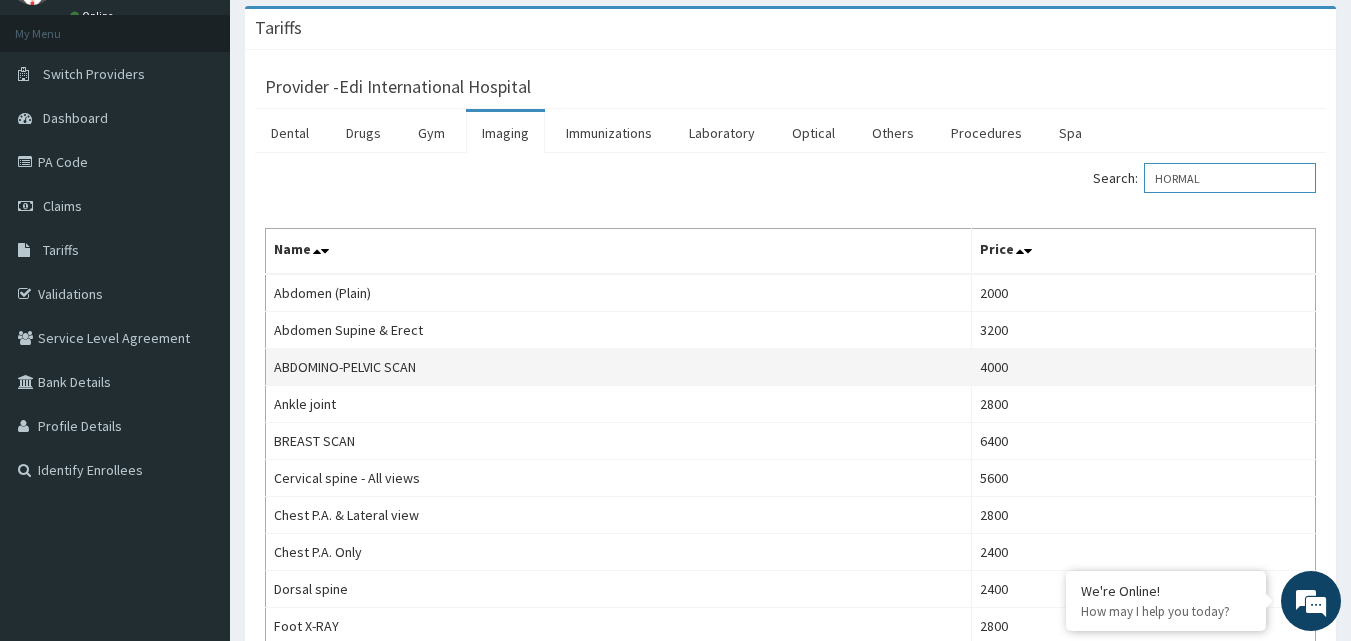 scroll, scrollTop: 0, scrollLeft: 0, axis: both 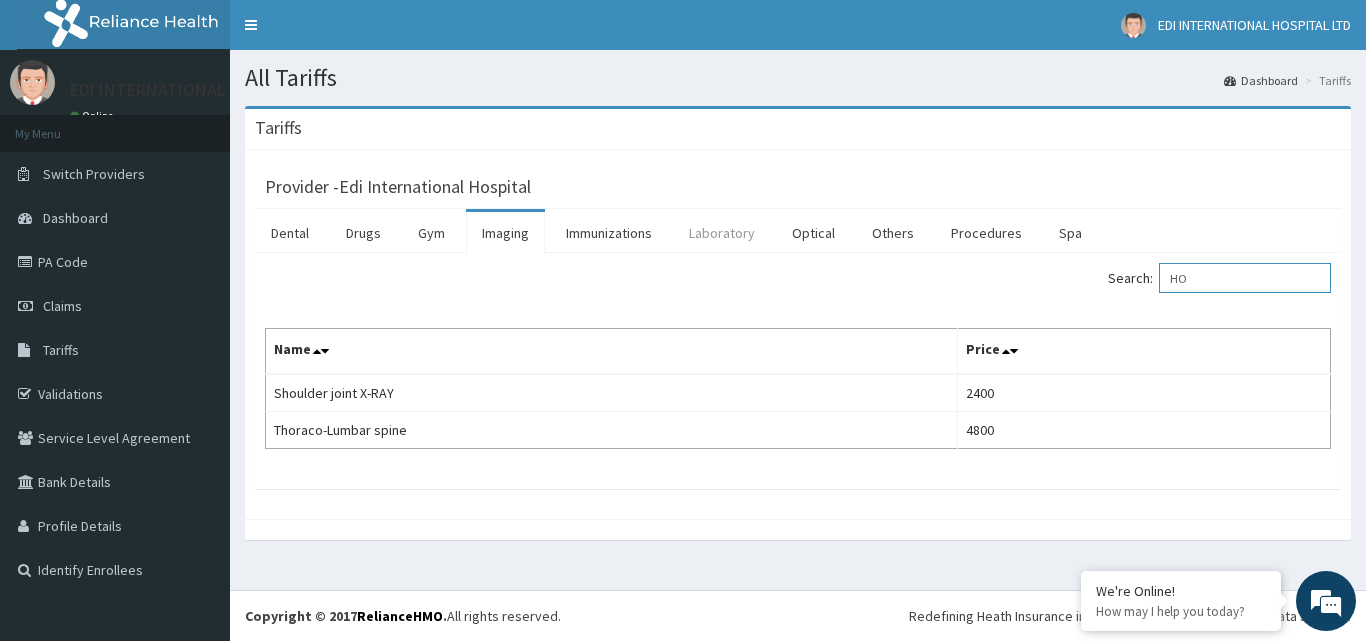 type on "HO" 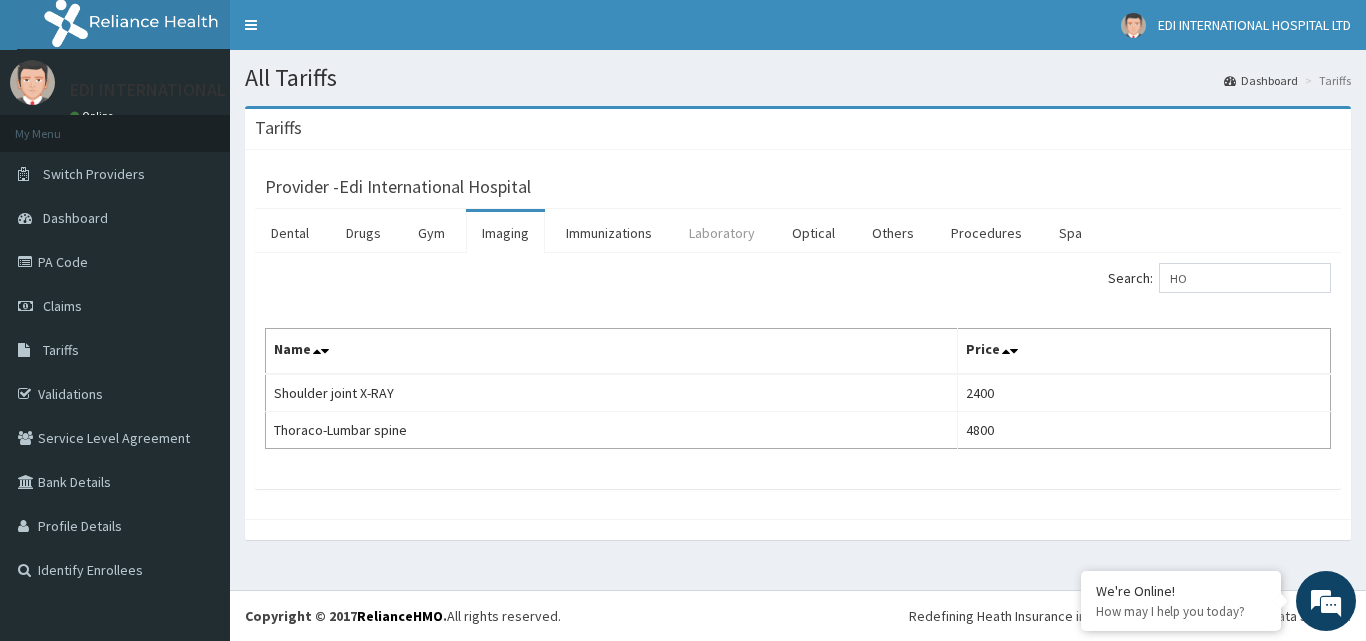 click on "Laboratory" at bounding box center [722, 233] 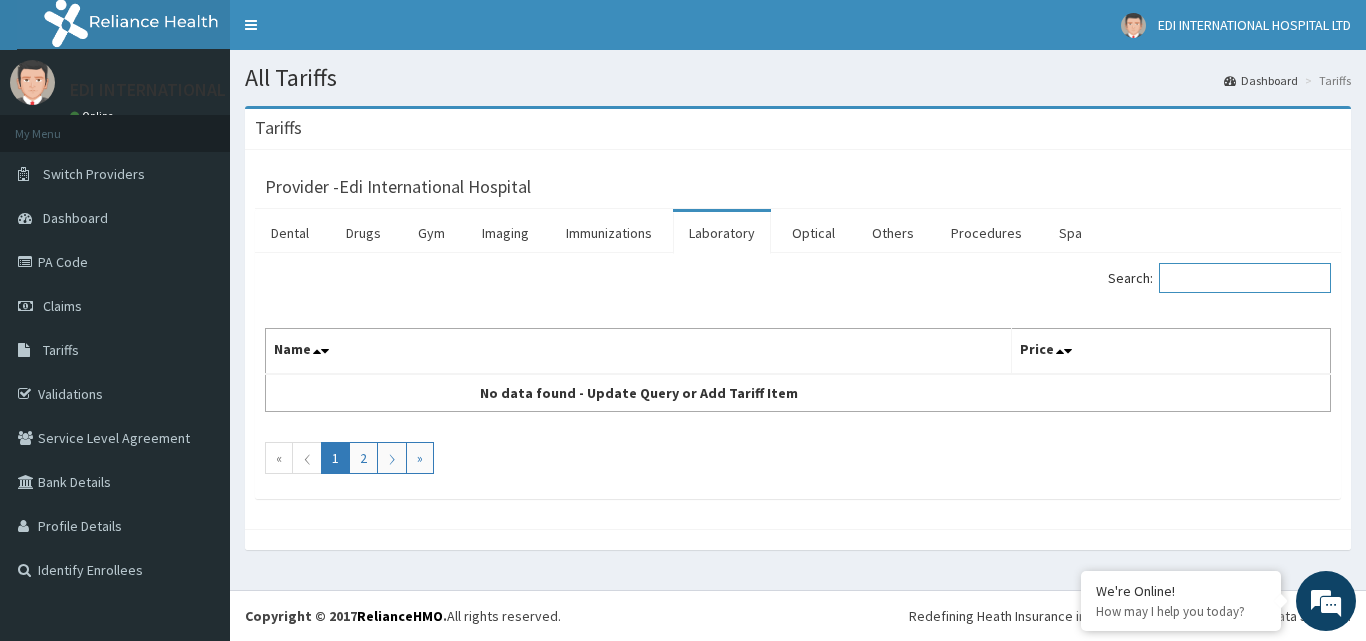 click on "Search:" at bounding box center [1245, 278] 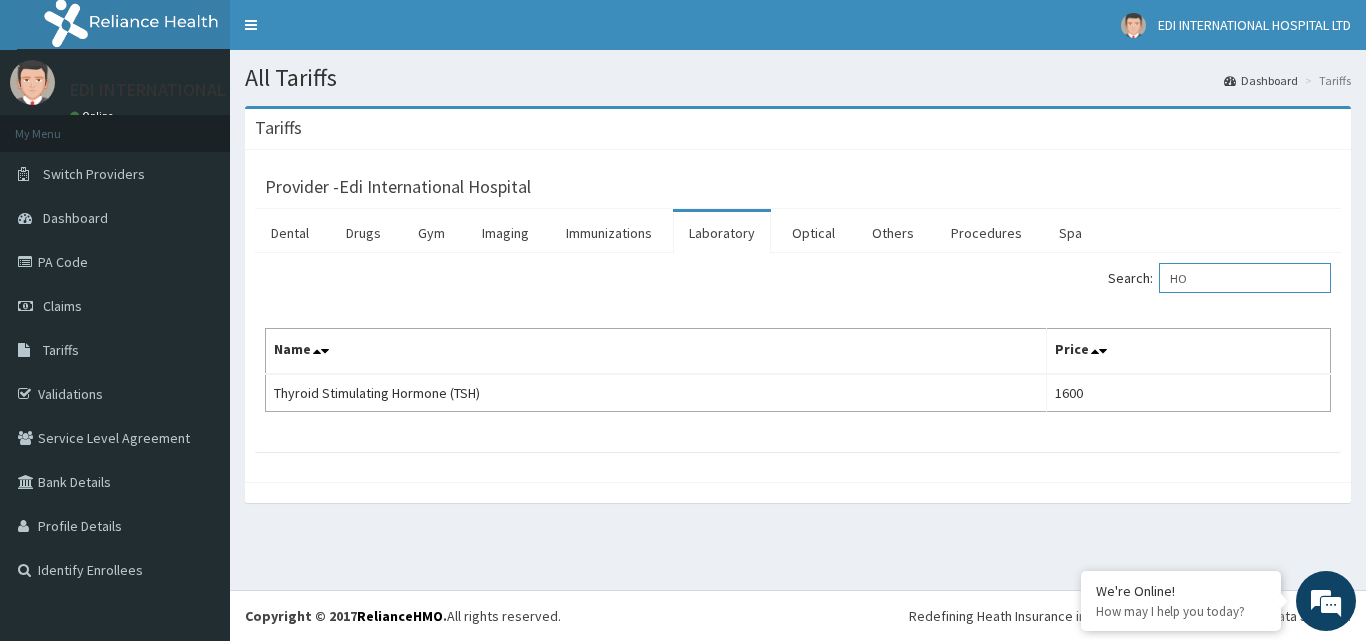 type on "H" 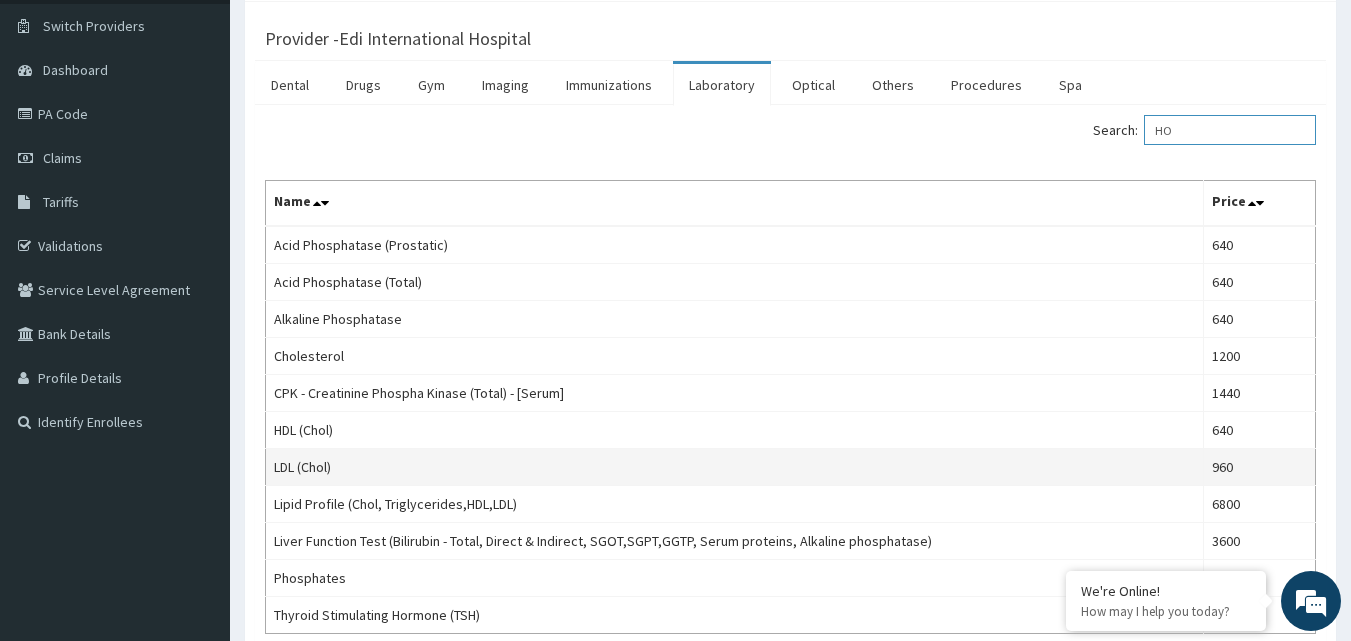 scroll, scrollTop: 100, scrollLeft: 0, axis: vertical 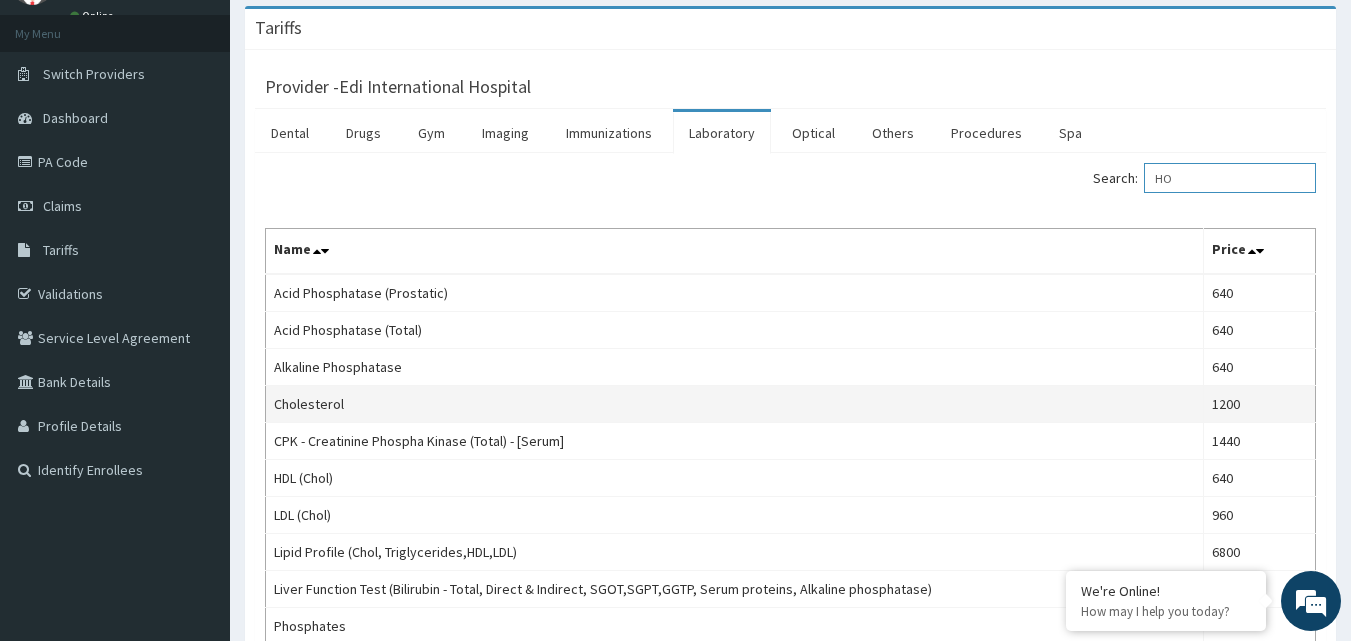 type on "H" 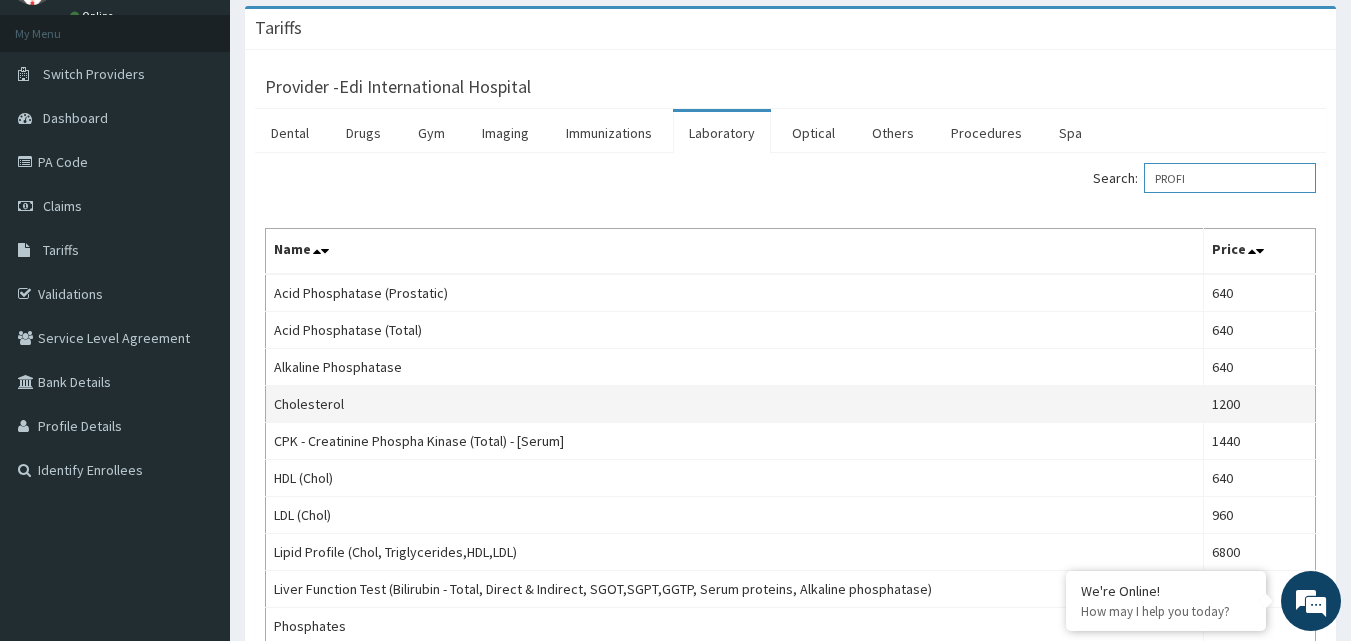 scroll, scrollTop: 0, scrollLeft: 0, axis: both 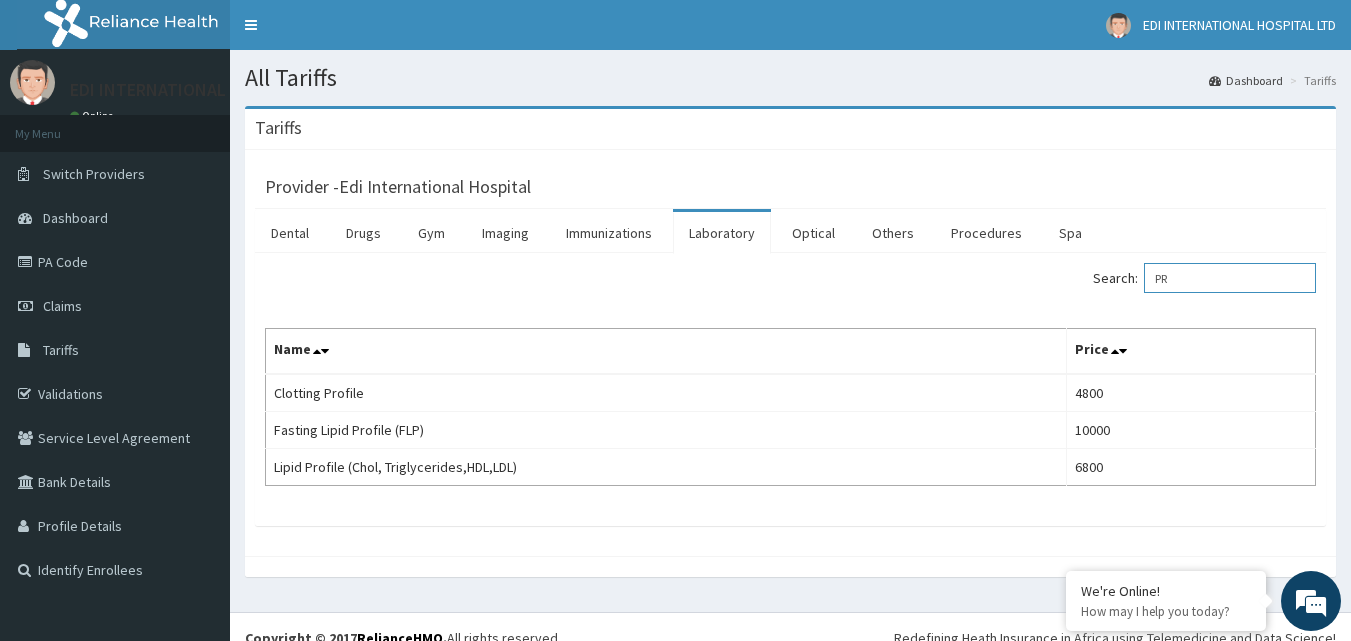 type on "P" 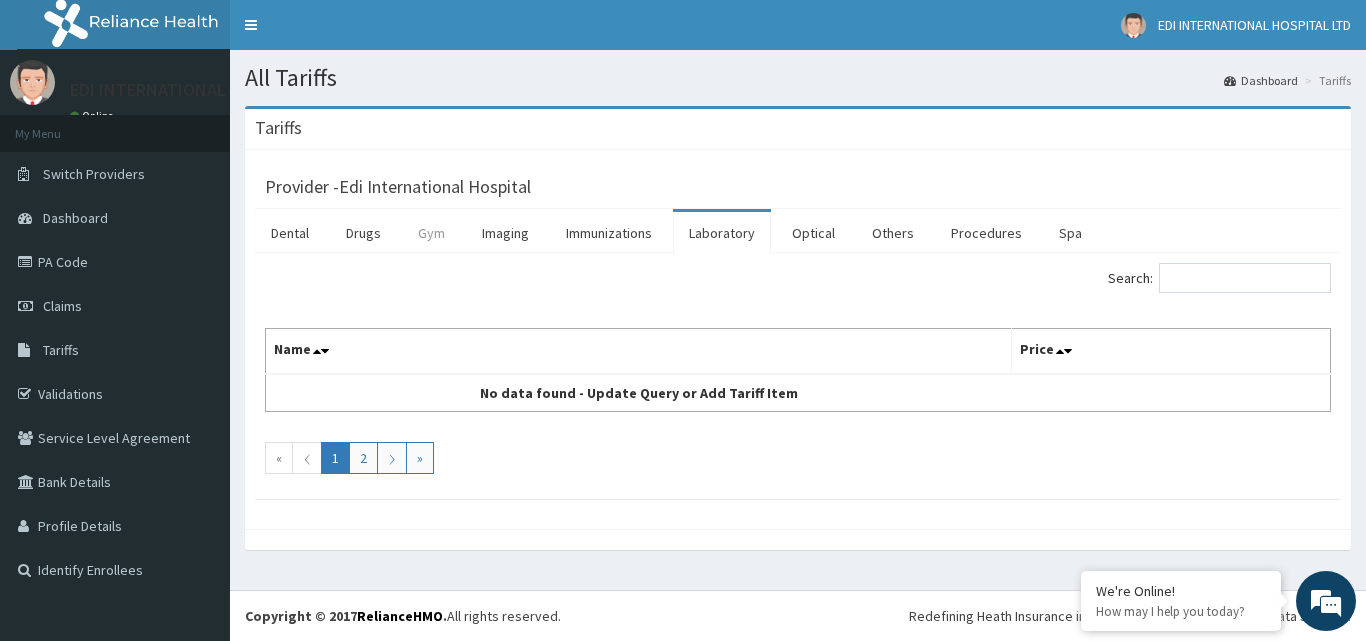 click on "Gym" at bounding box center [431, 233] 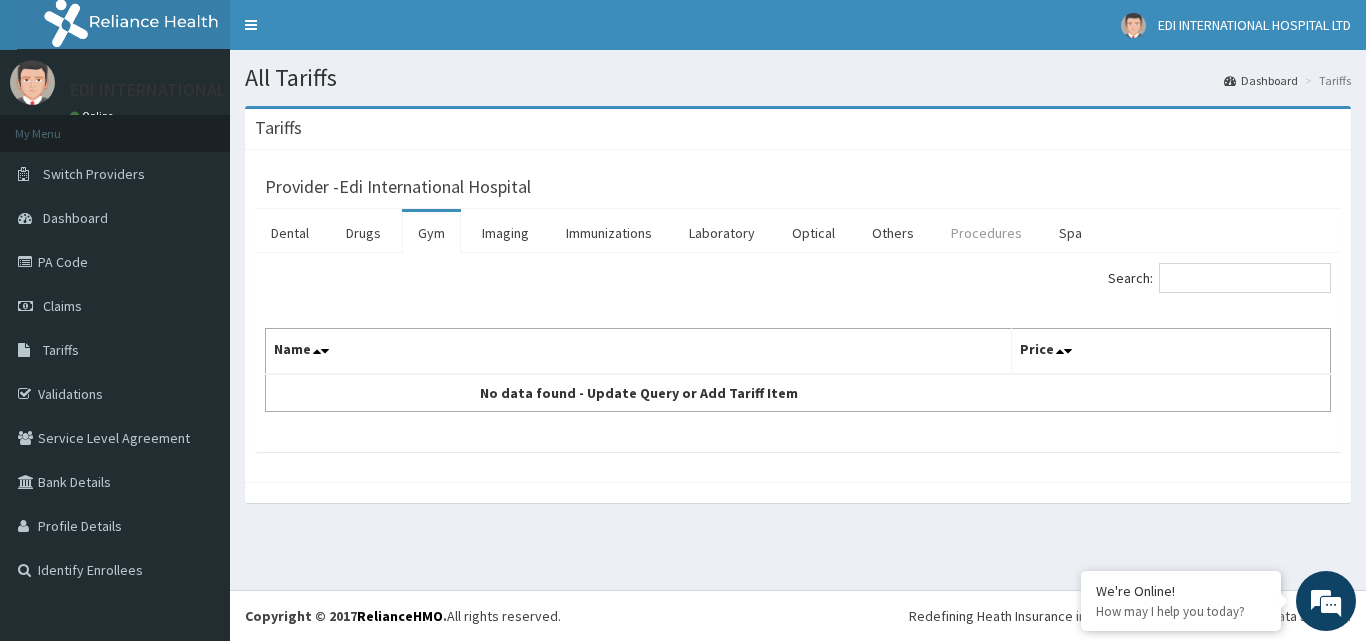click on "Procedures" at bounding box center [986, 233] 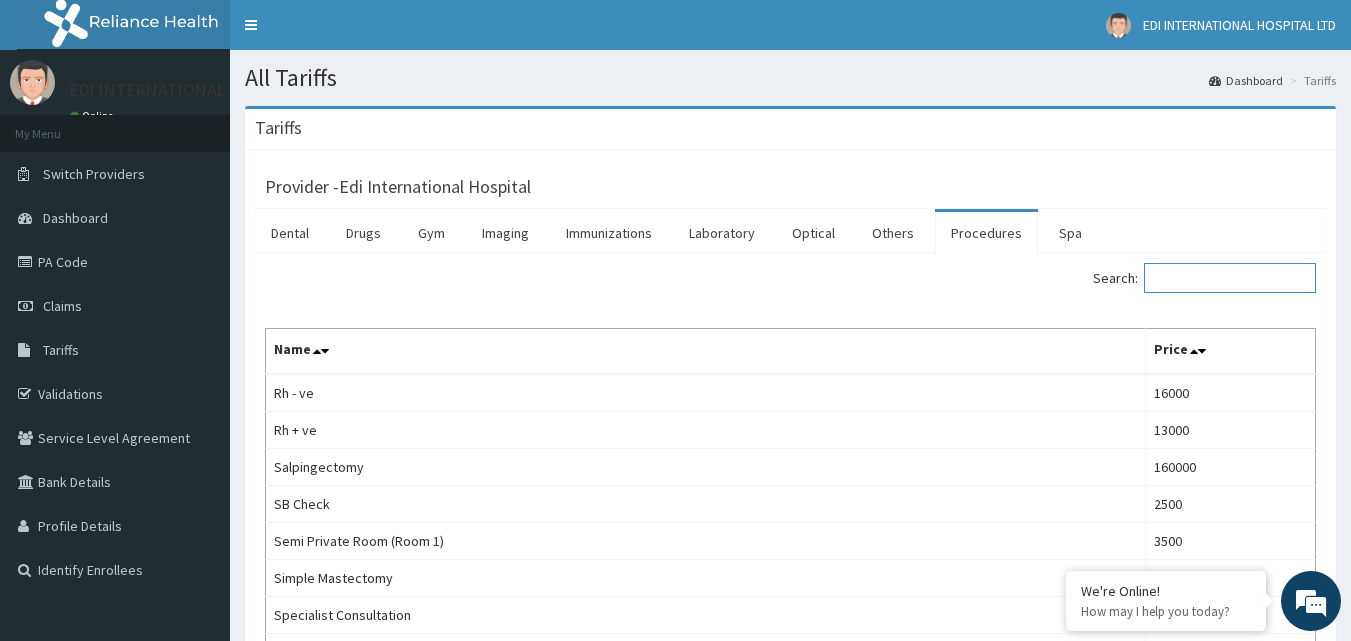 click on "Search:" at bounding box center [1230, 278] 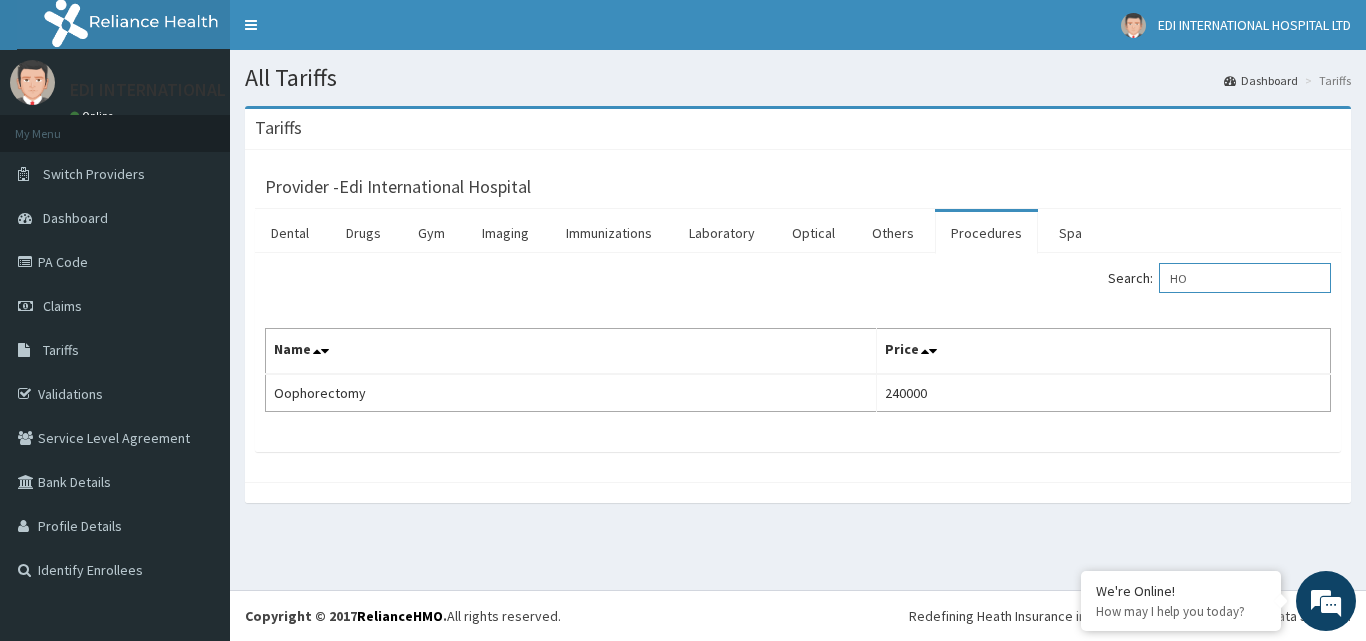 type on "H" 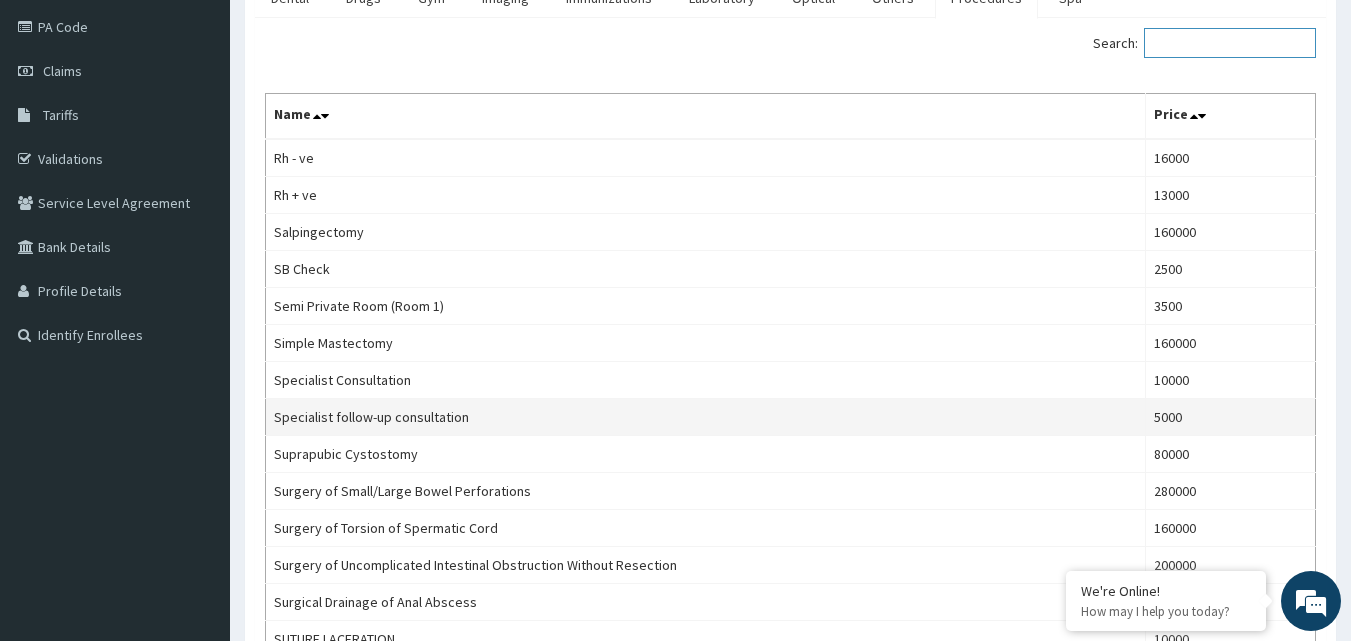 scroll, scrollTop: 735, scrollLeft: 0, axis: vertical 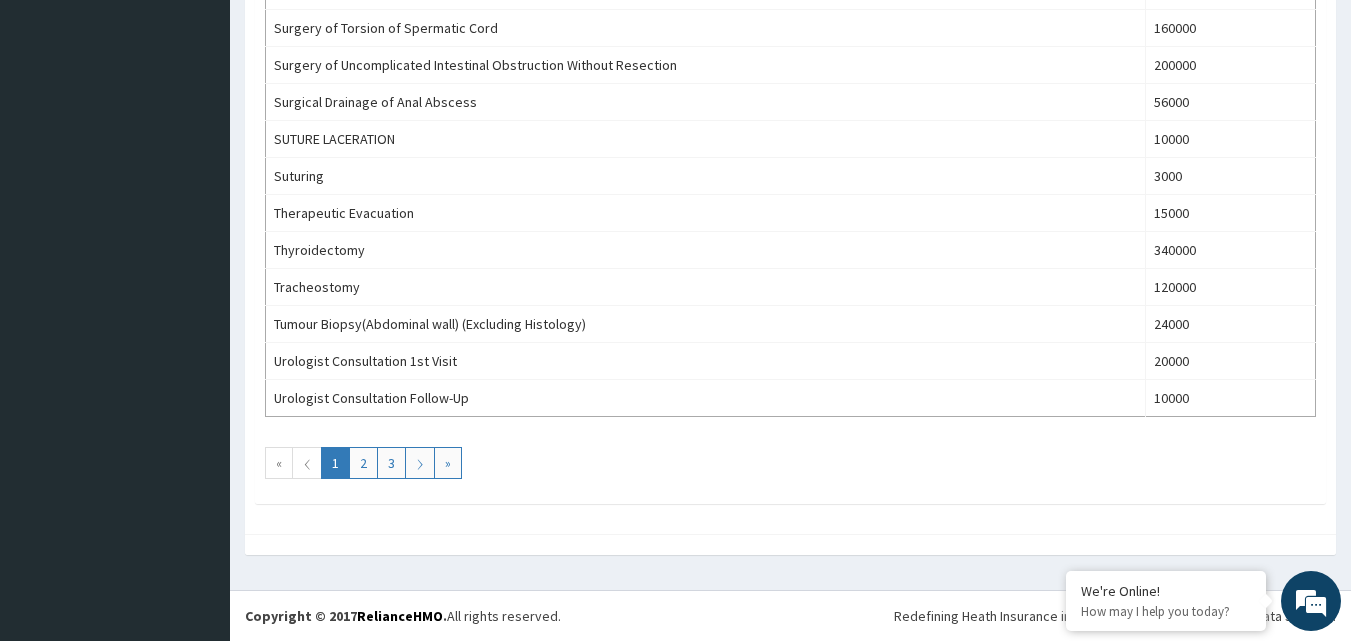 click on "1" at bounding box center (335, 463) 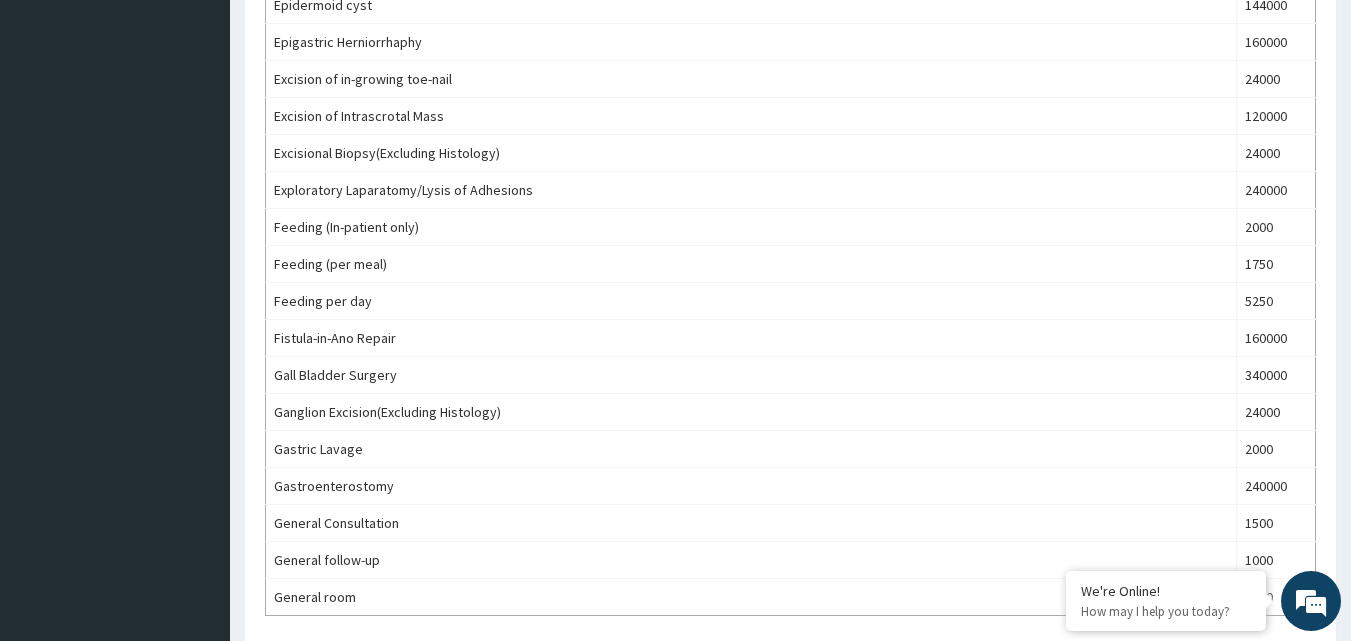 scroll, scrollTop: 1800, scrollLeft: 0, axis: vertical 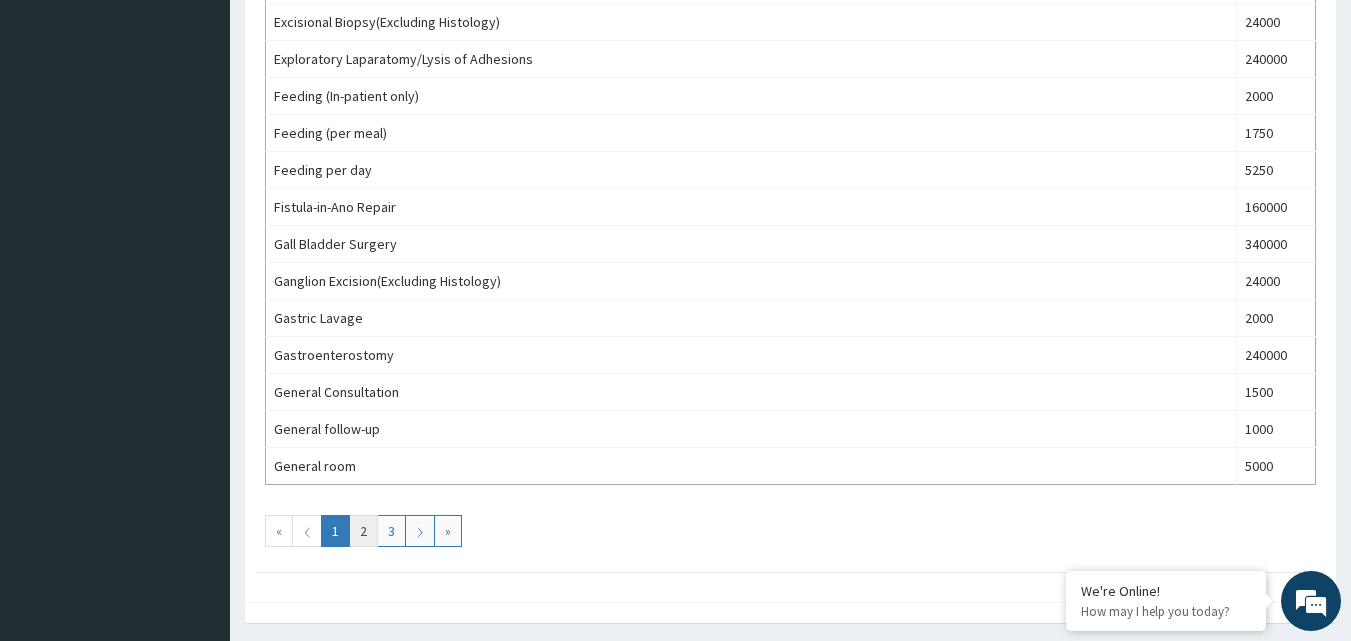 click on "2" at bounding box center (363, 531) 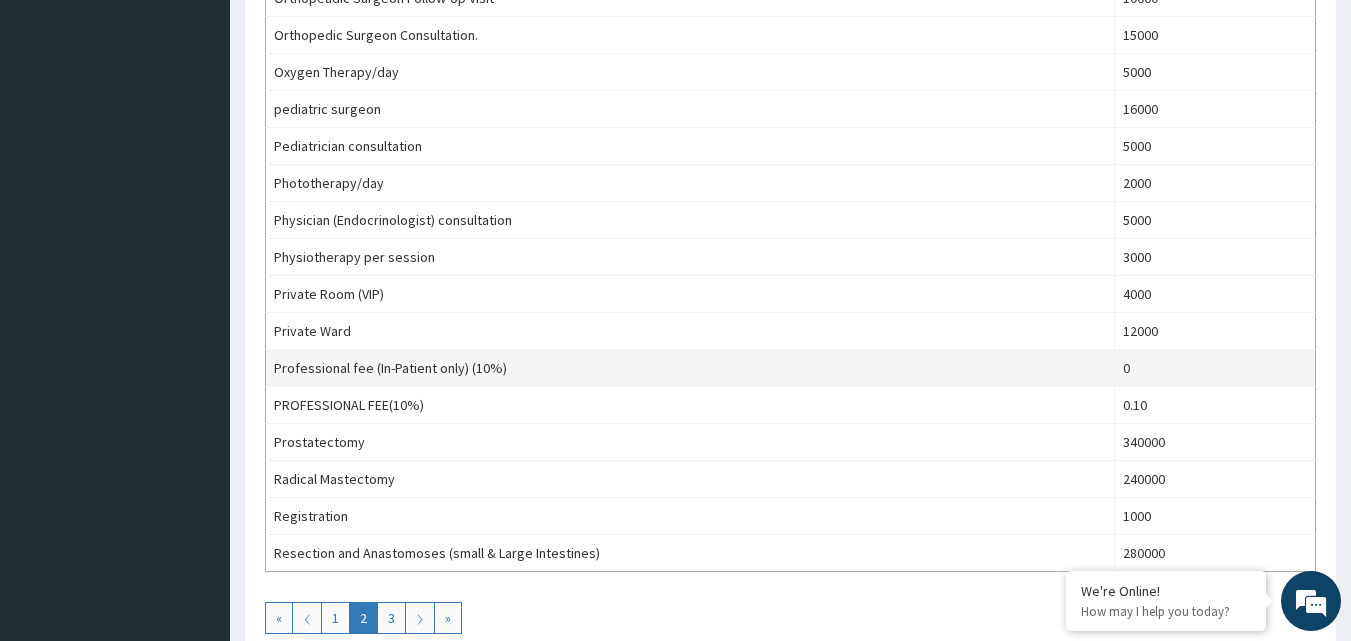 scroll, scrollTop: 1700, scrollLeft: 0, axis: vertical 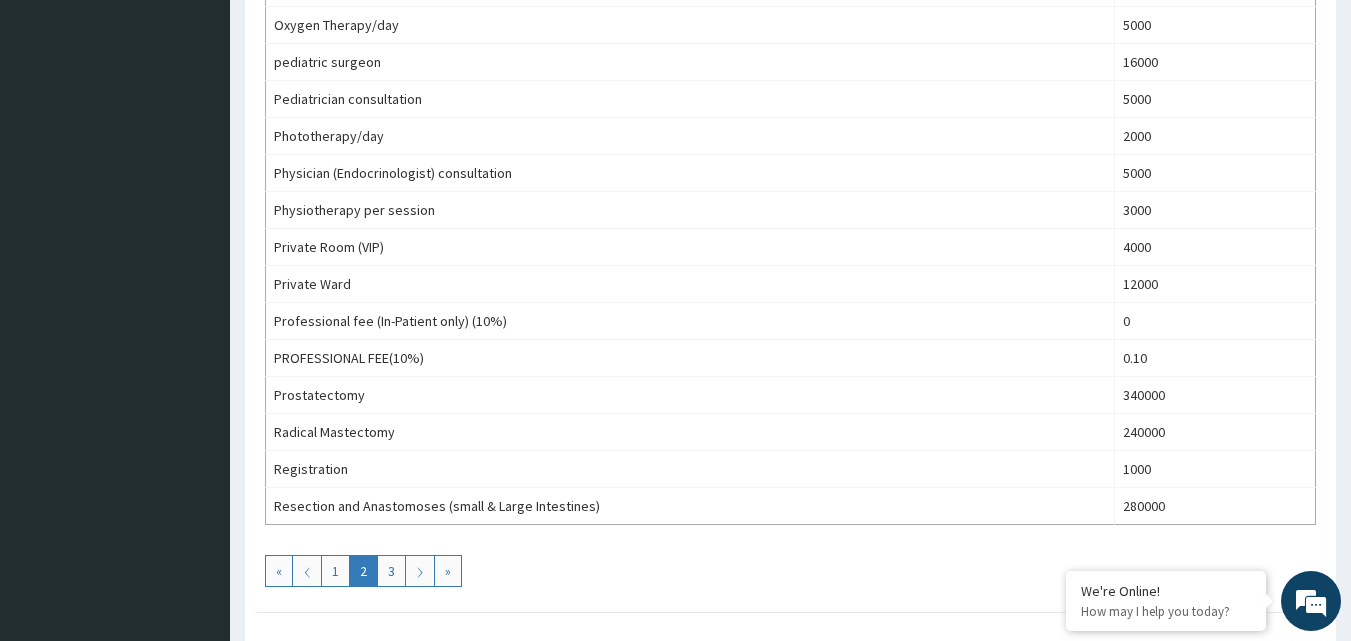 click on "2" at bounding box center (363, 571) 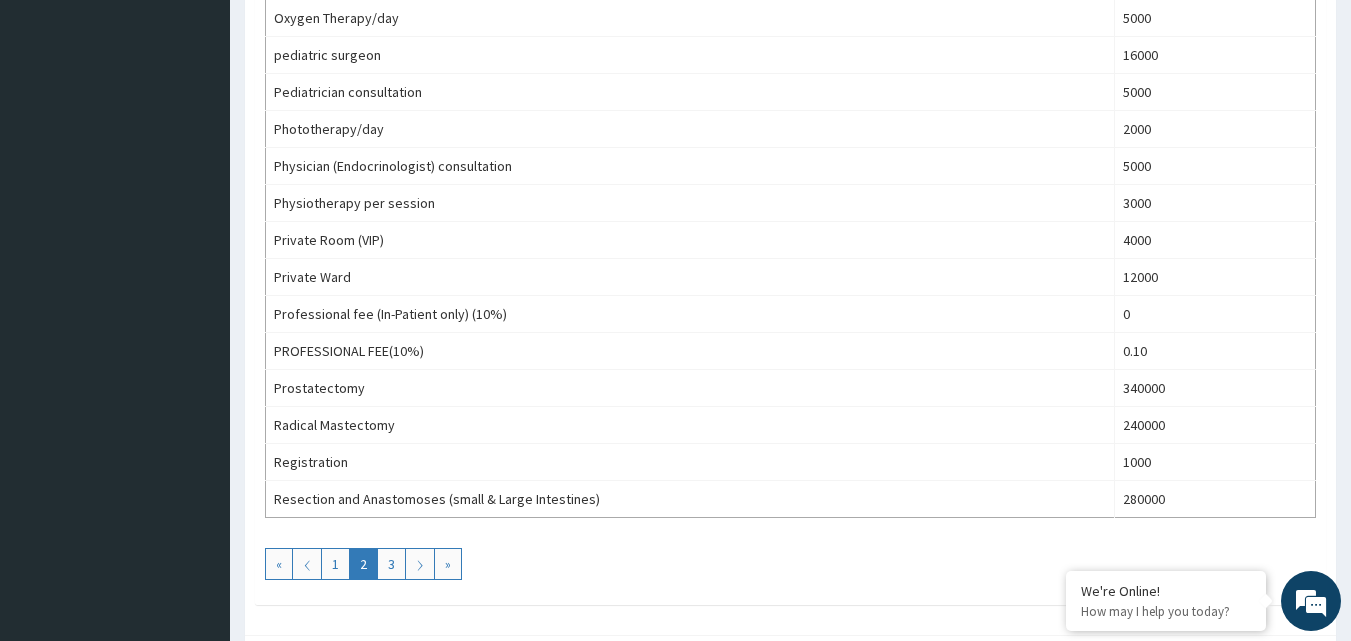 scroll, scrollTop: 1800, scrollLeft: 0, axis: vertical 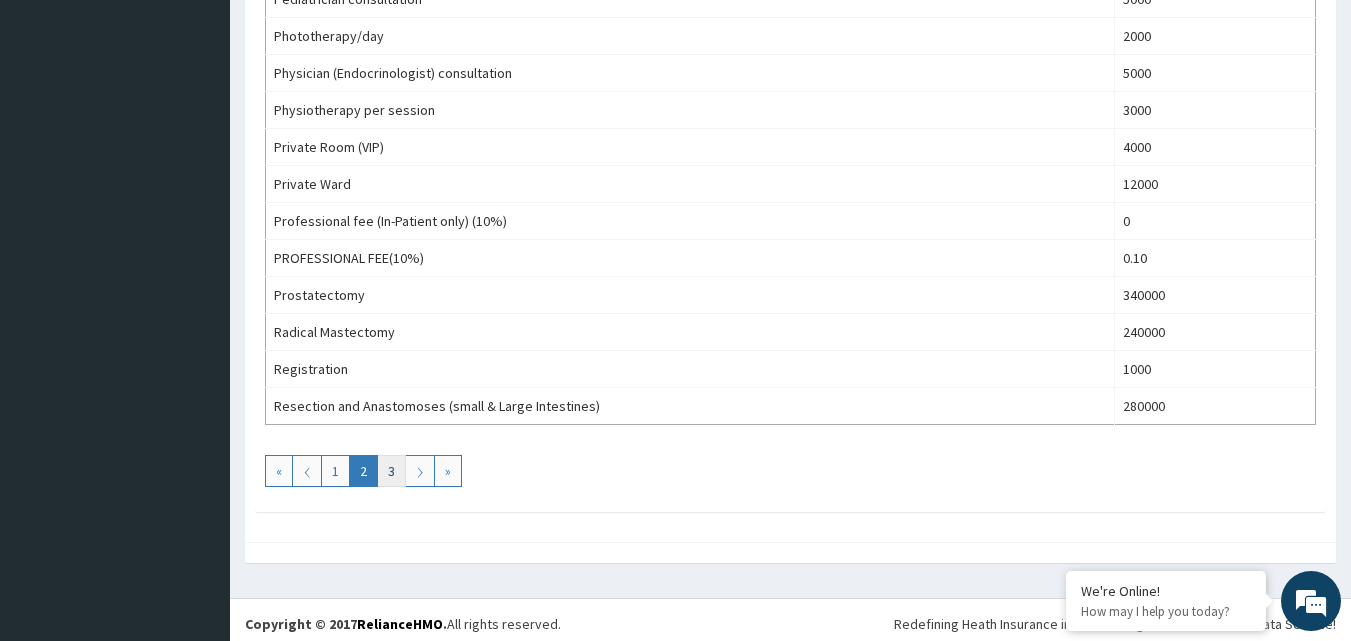 click on "3" at bounding box center (391, 471) 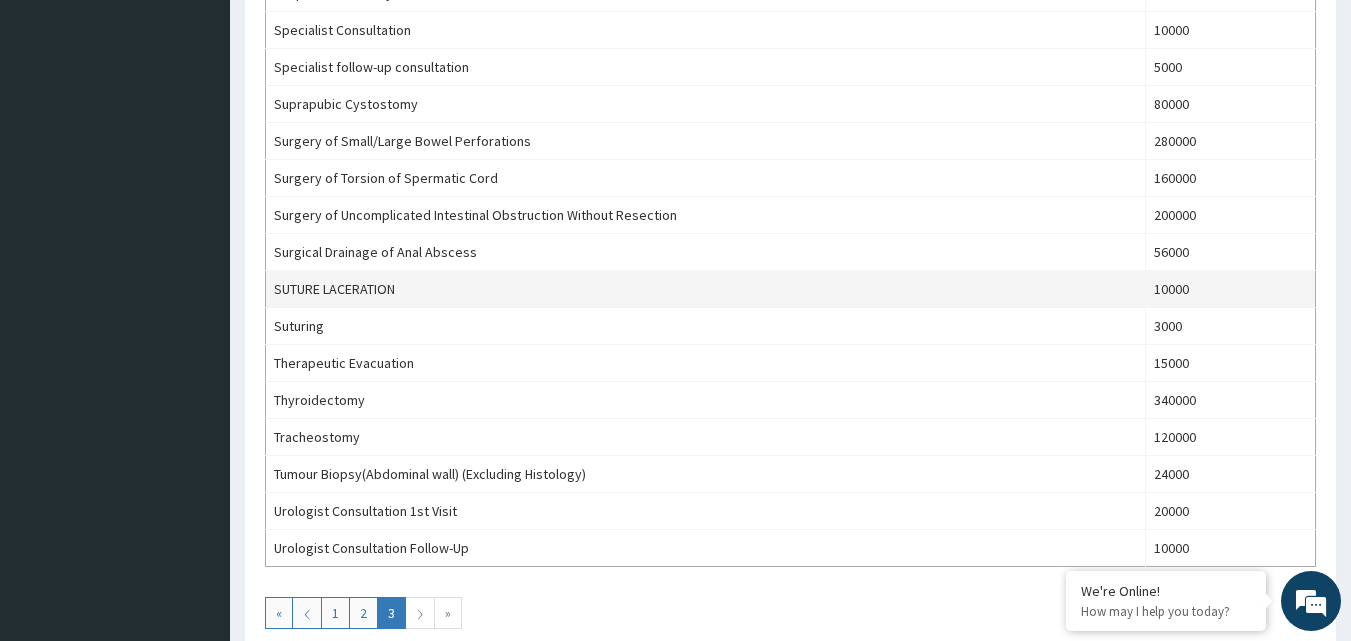 scroll, scrollTop: 0, scrollLeft: 0, axis: both 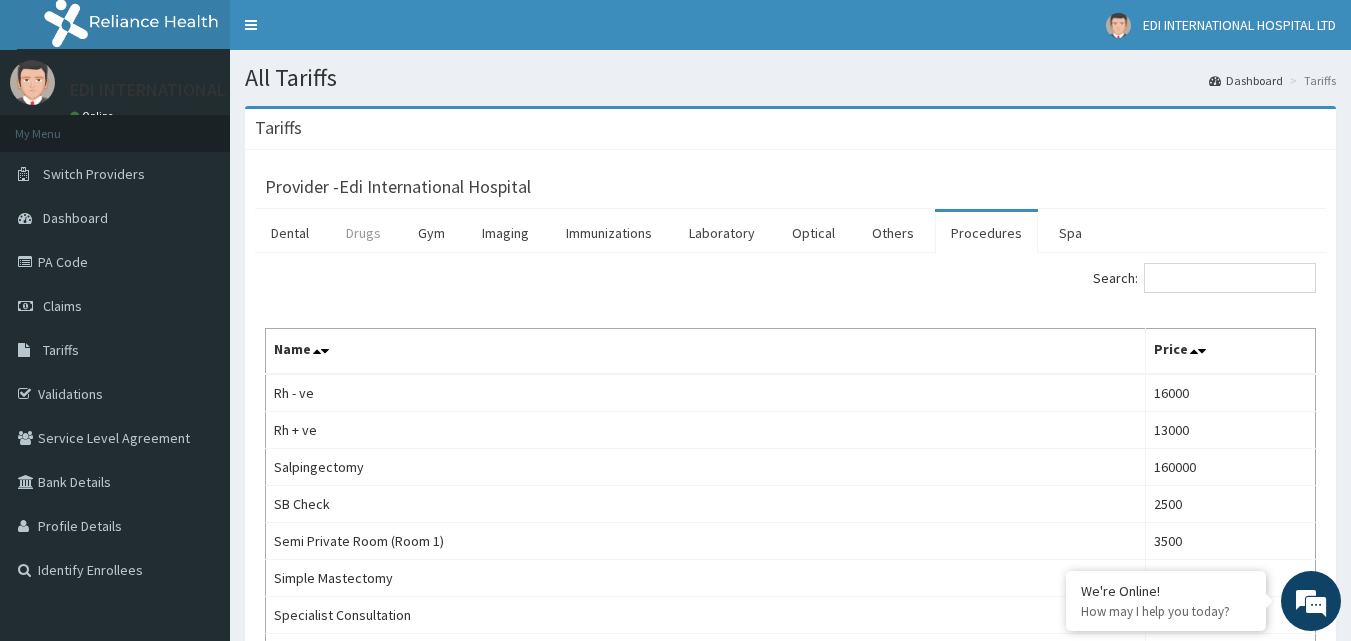 click on "Drugs" at bounding box center [363, 233] 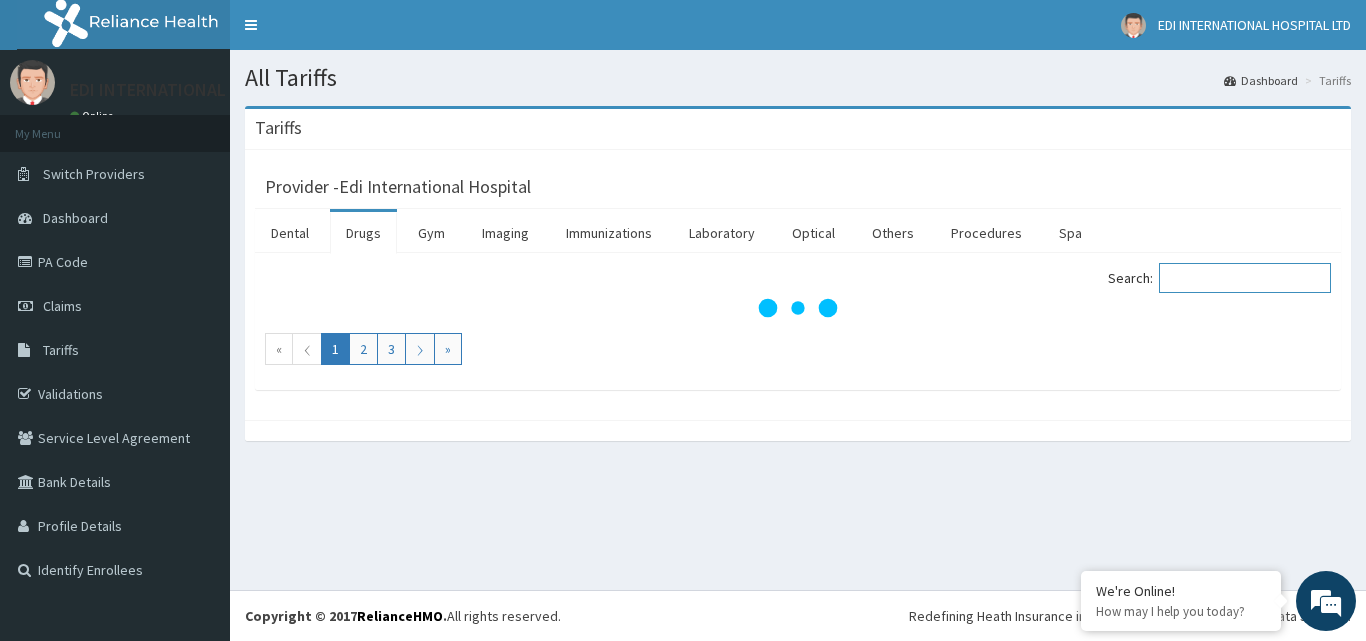 click on "Search:" at bounding box center (1245, 278) 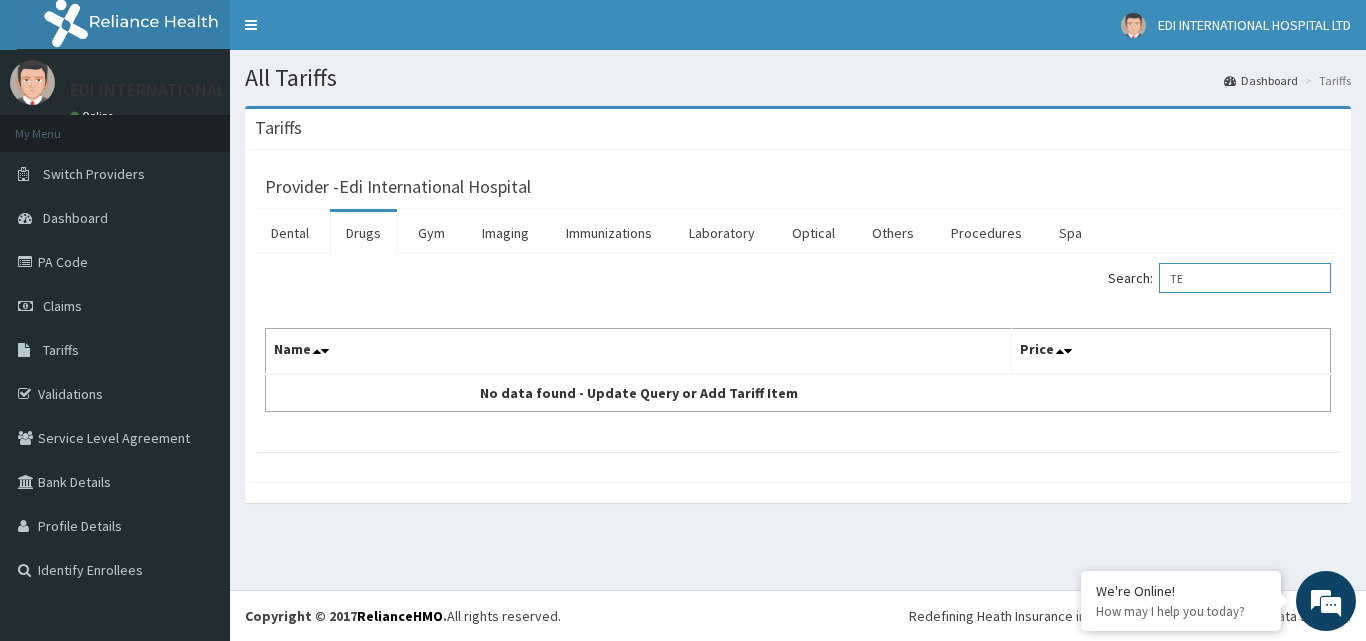type on "T" 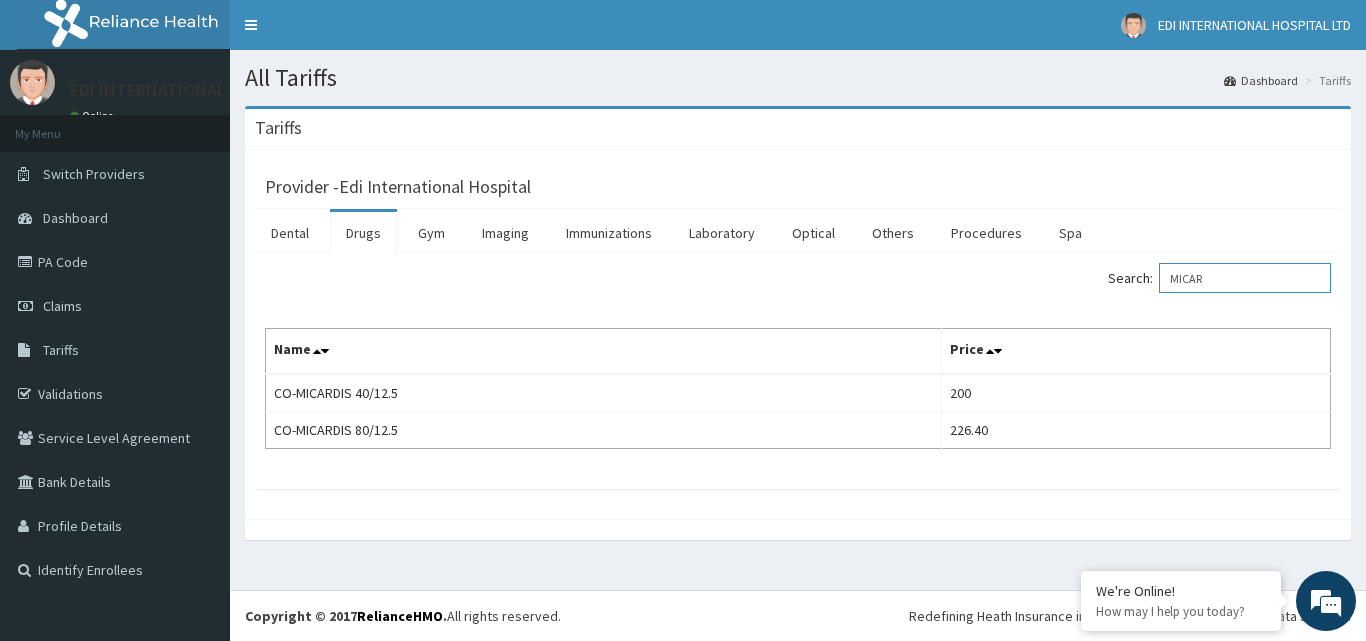 type on "MICAR" 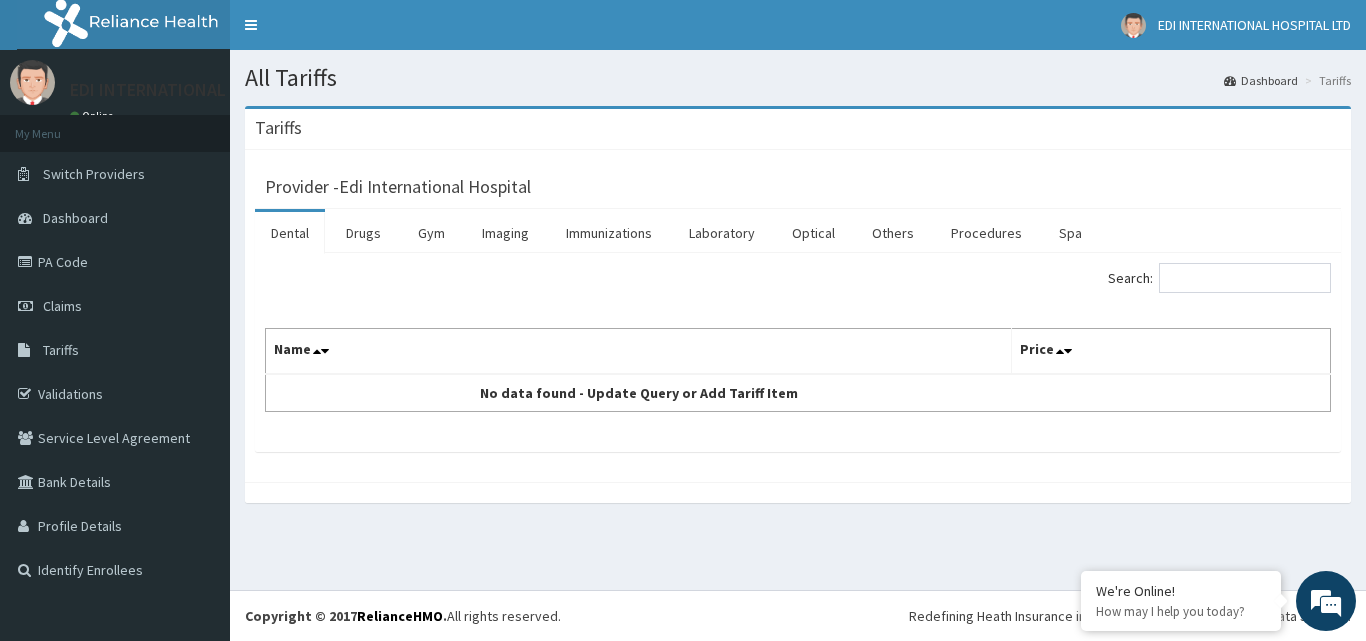 scroll, scrollTop: 0, scrollLeft: 0, axis: both 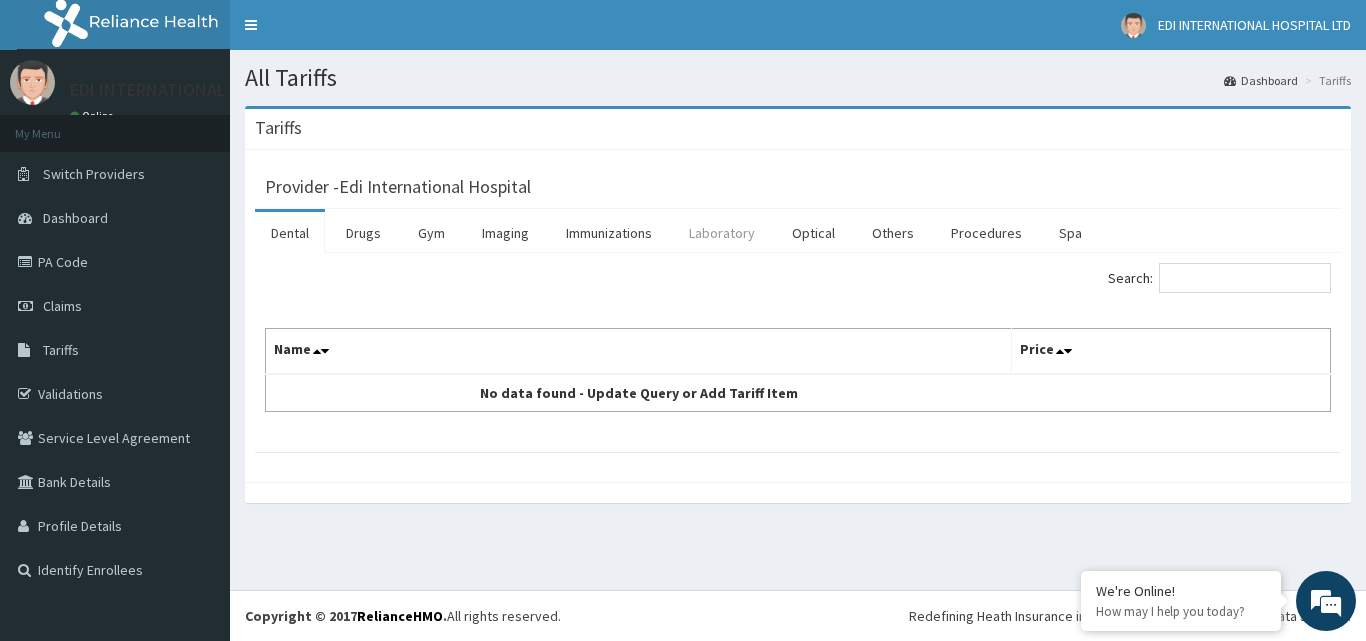 click on "Laboratory" at bounding box center [722, 233] 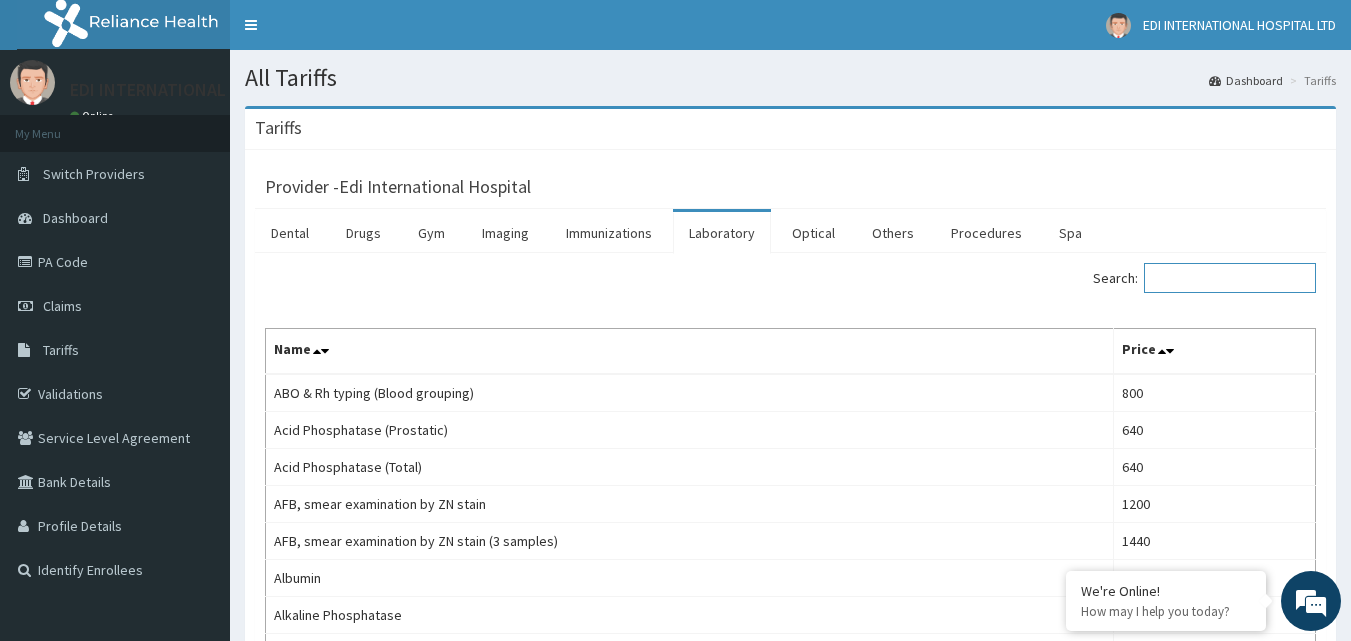 click on "Search:" at bounding box center (1230, 278) 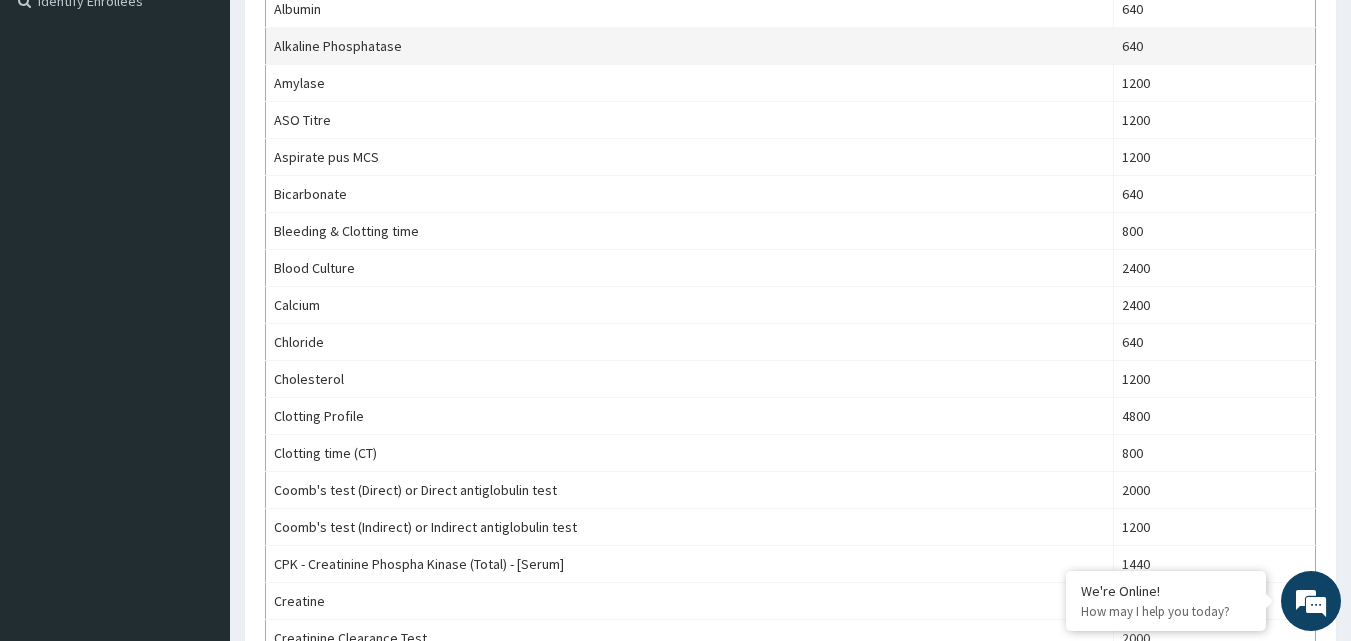 scroll, scrollTop: 700, scrollLeft: 0, axis: vertical 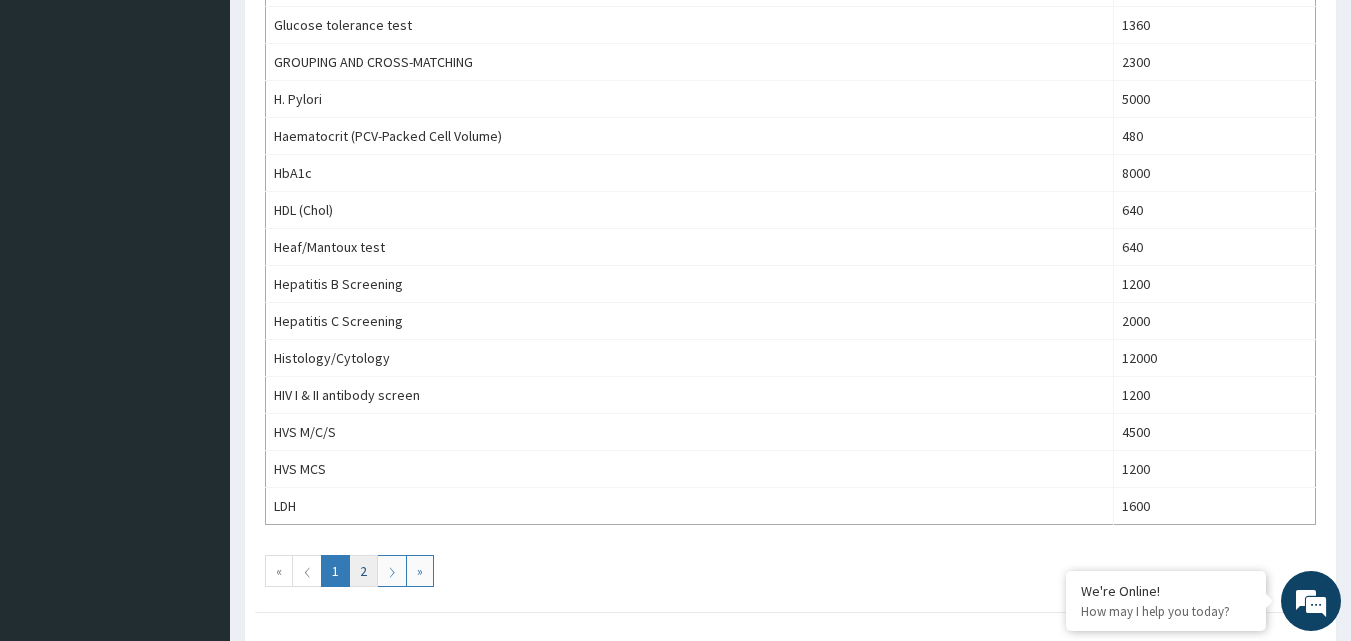 click on "2" at bounding box center (363, 571) 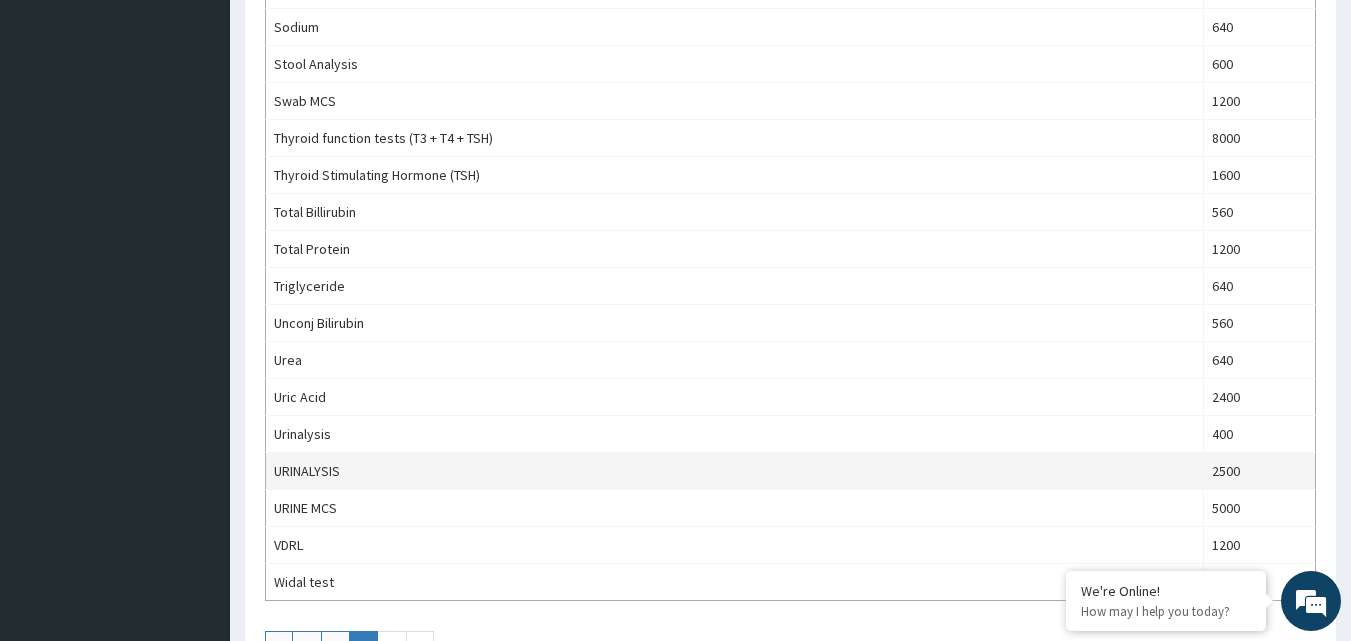 scroll, scrollTop: 1697, scrollLeft: 0, axis: vertical 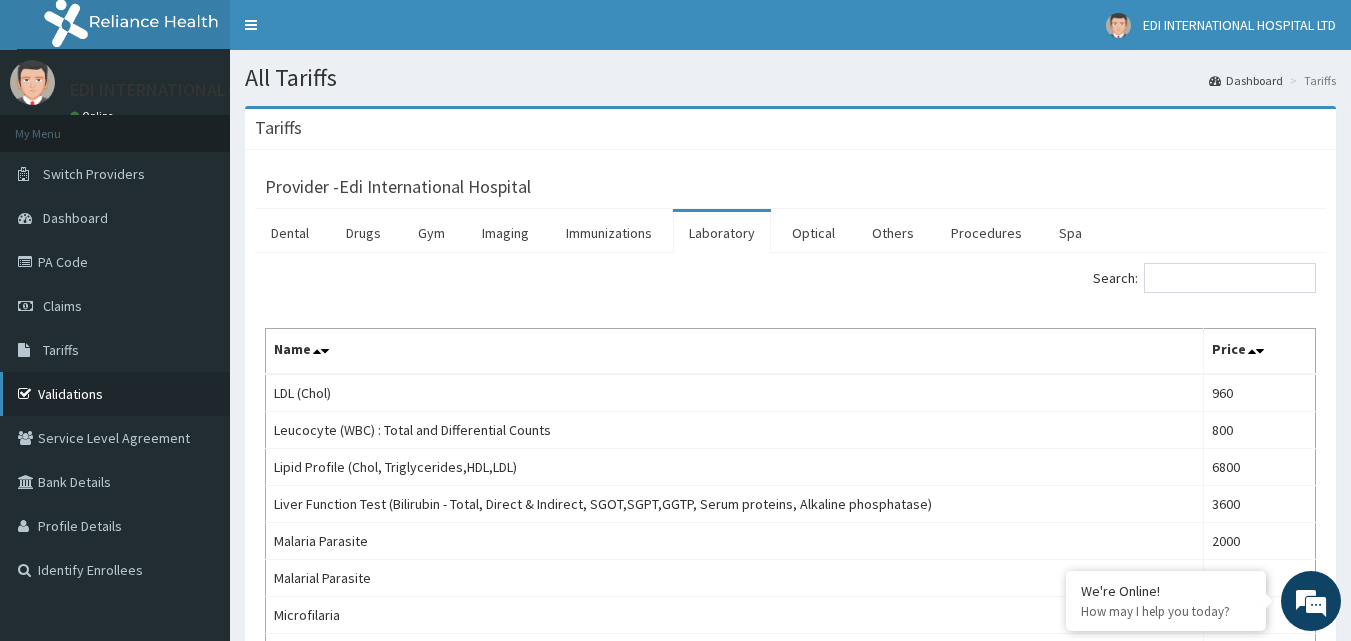 click on "Validations" at bounding box center [115, 394] 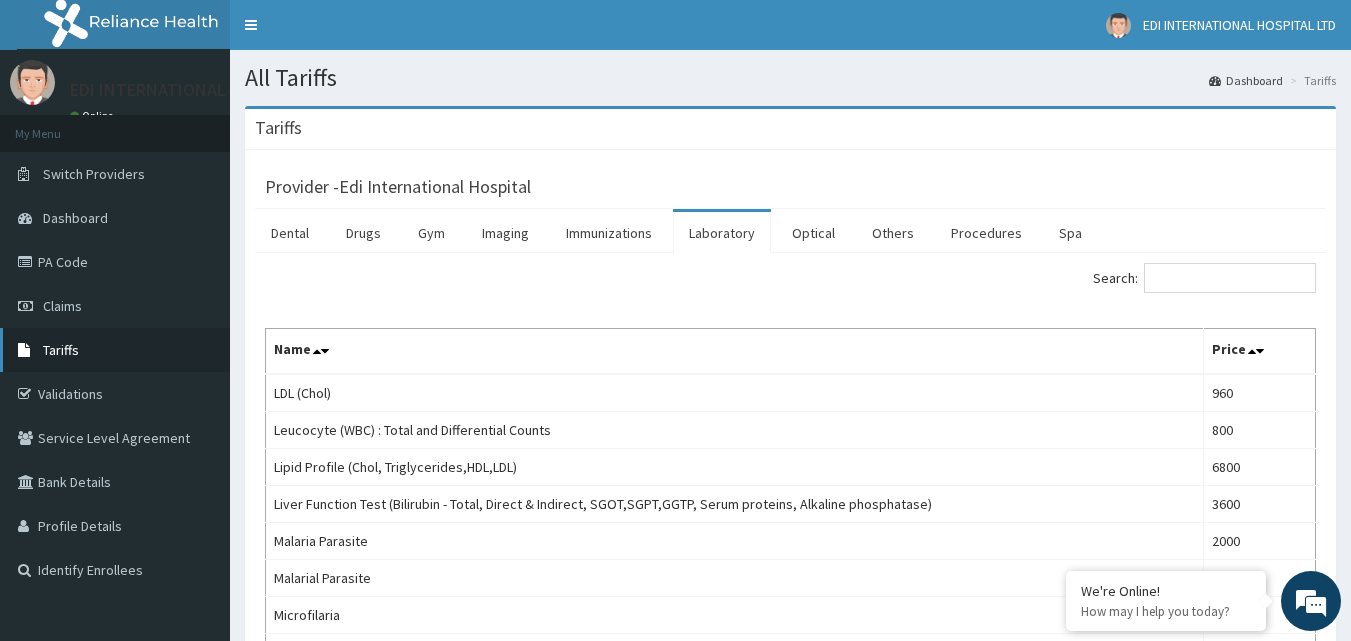 click on "Tariffs" at bounding box center (61, 350) 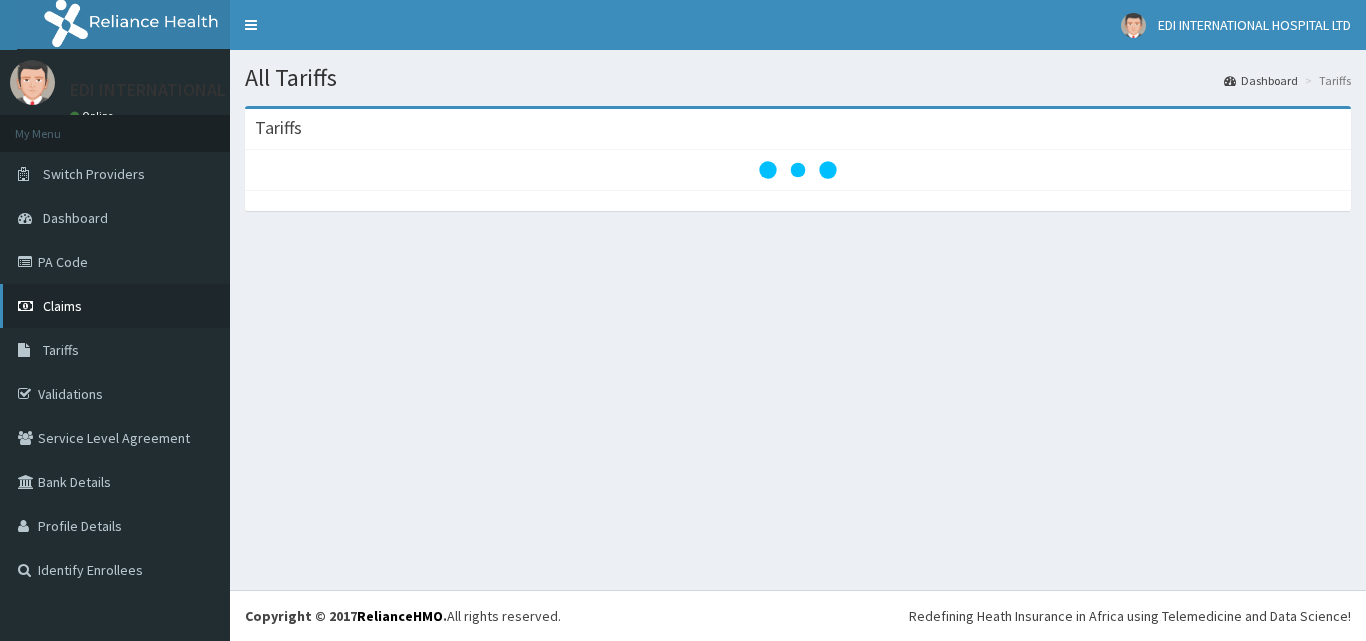 scroll, scrollTop: 0, scrollLeft: 0, axis: both 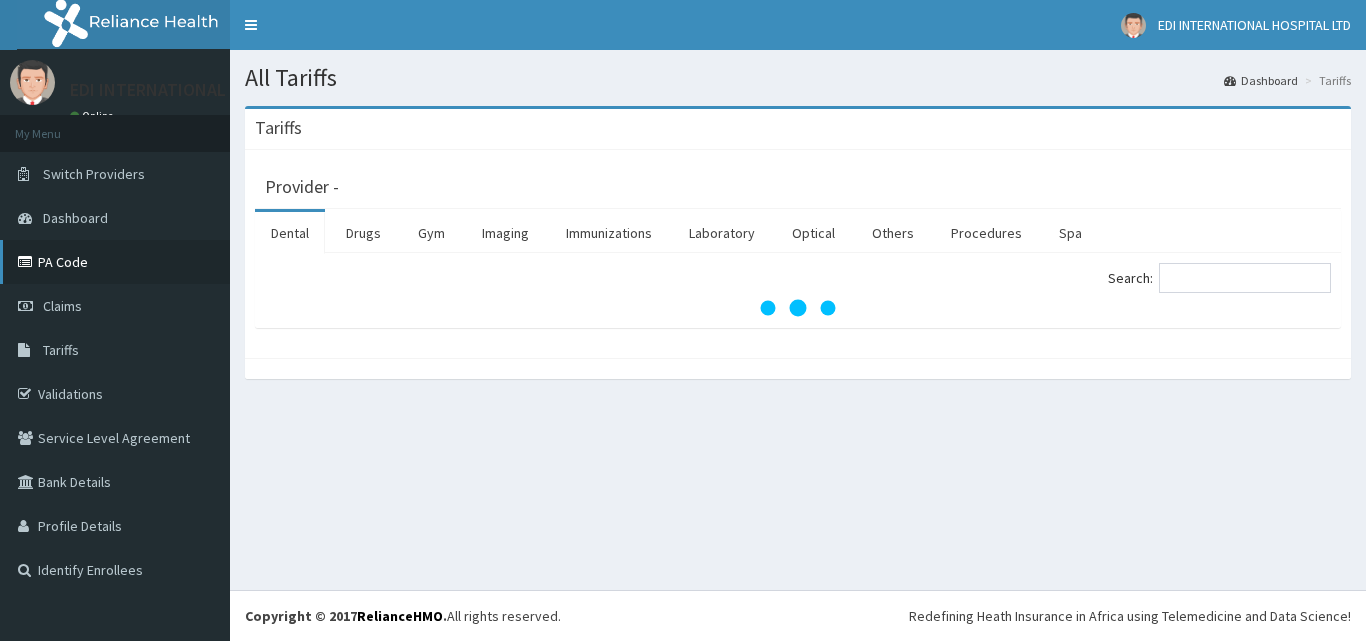 click on "PA Code" at bounding box center [115, 262] 